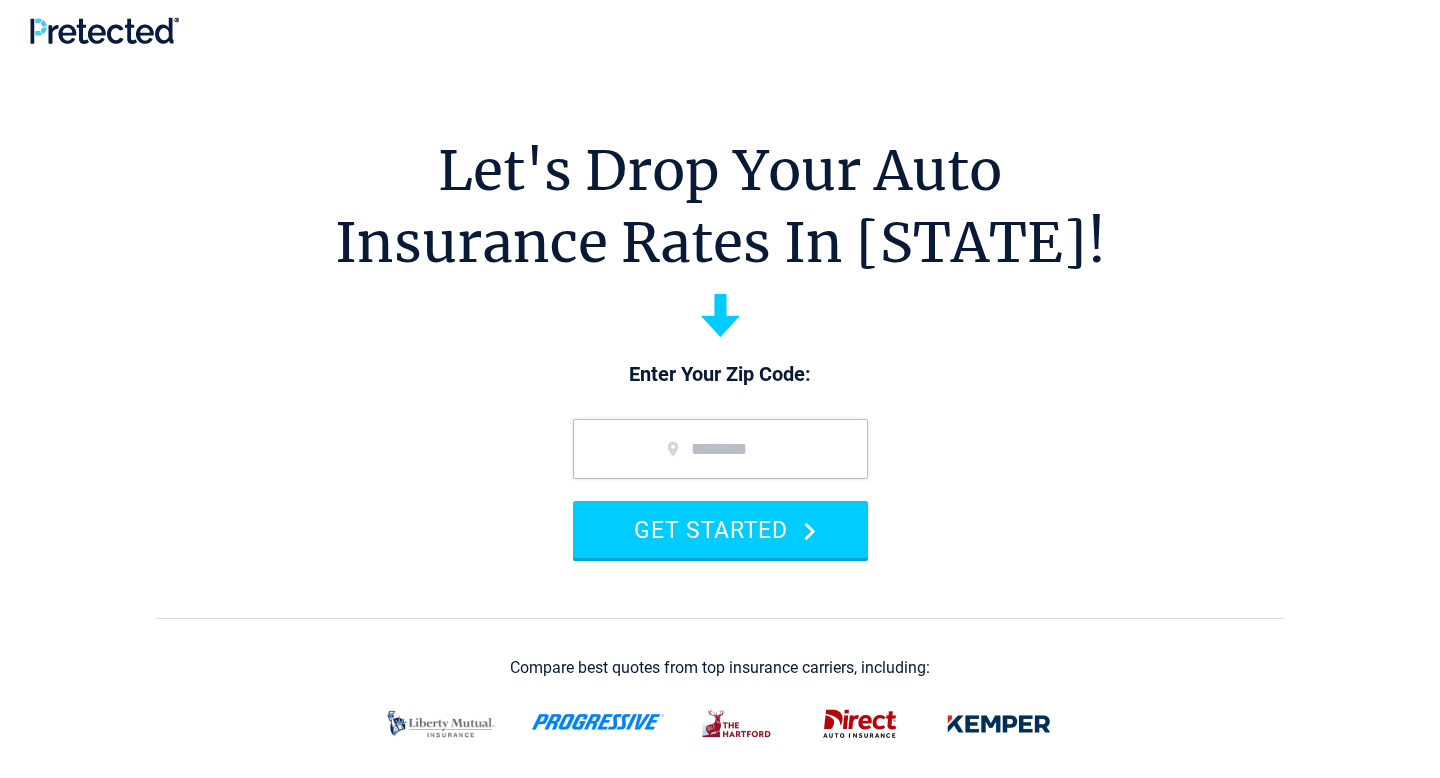 scroll, scrollTop: 0, scrollLeft: 0, axis: both 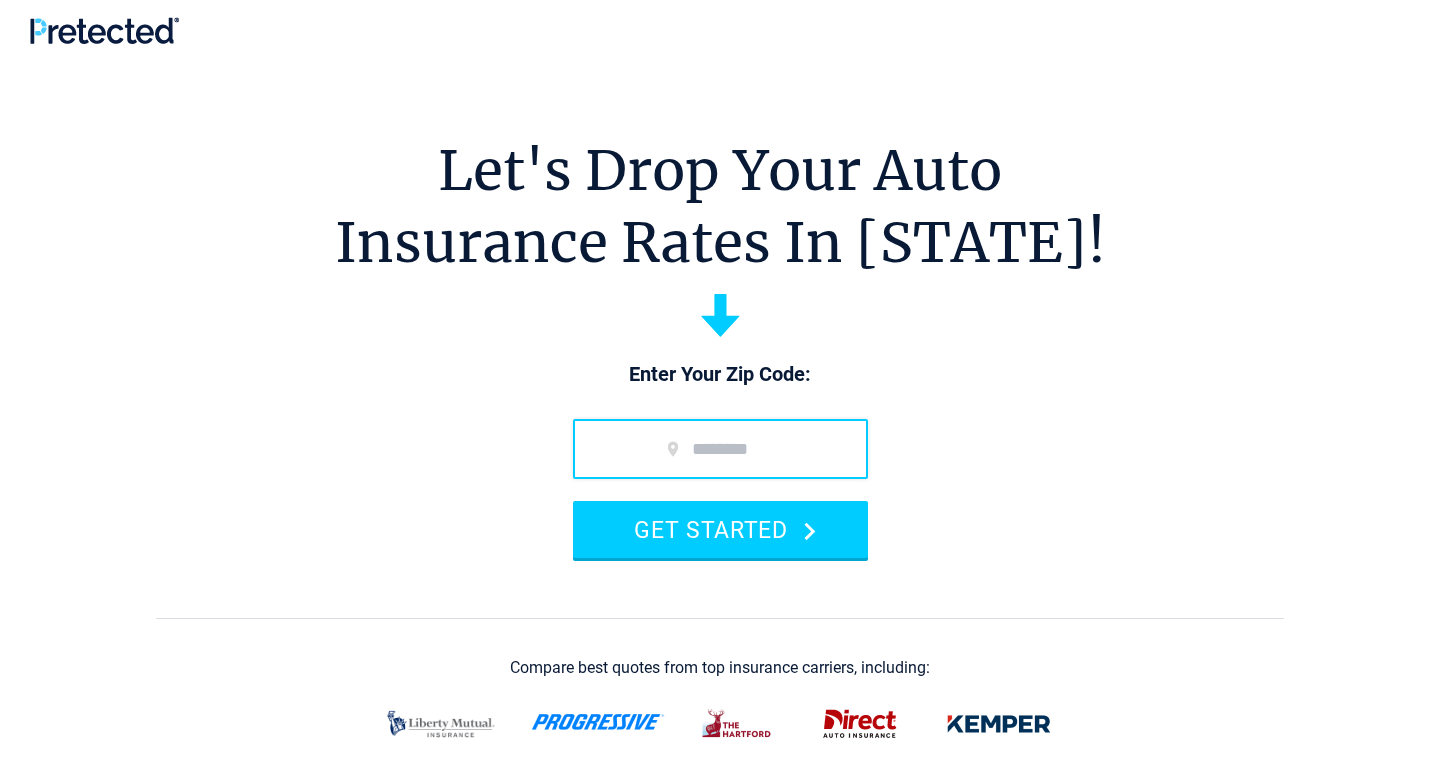 type on "*****" 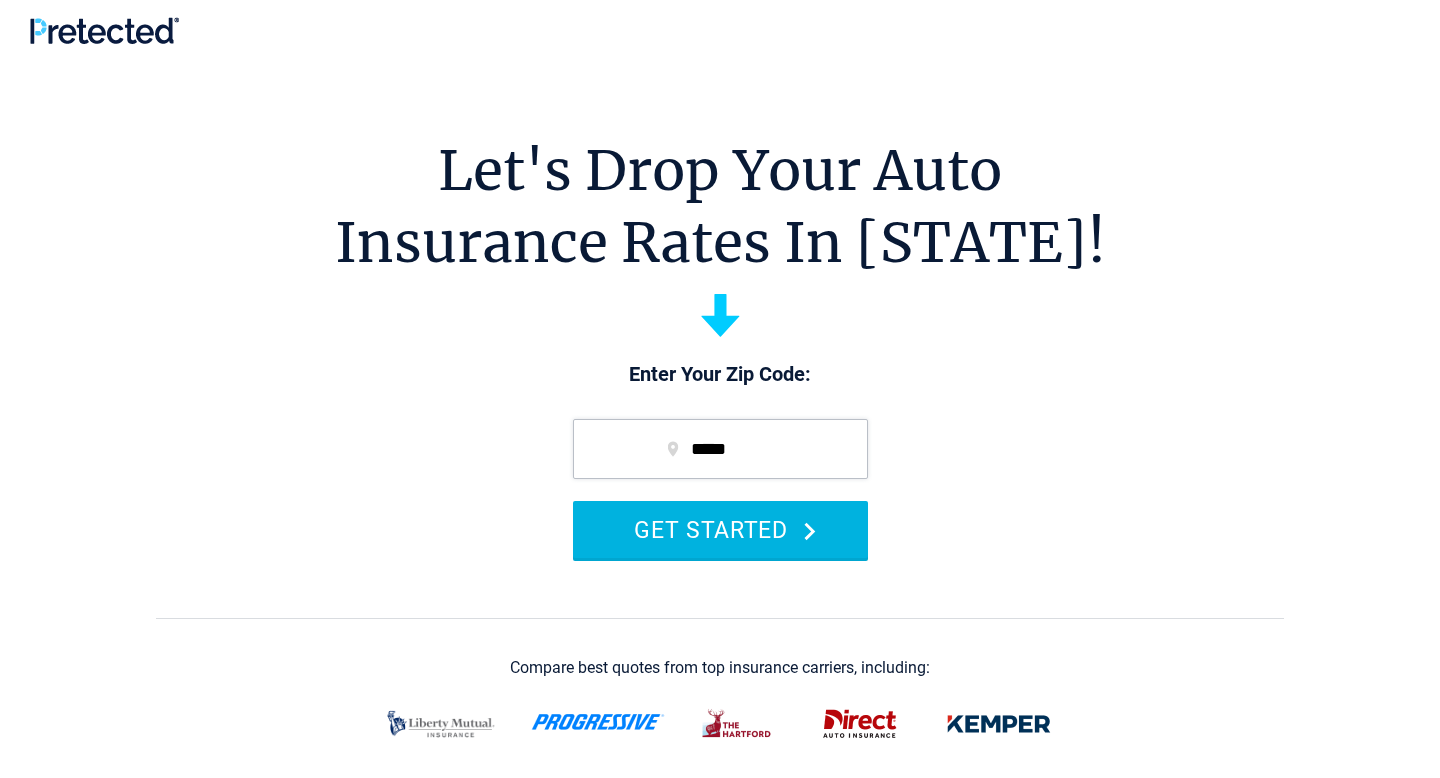 click on "GET STARTED" at bounding box center [720, 529] 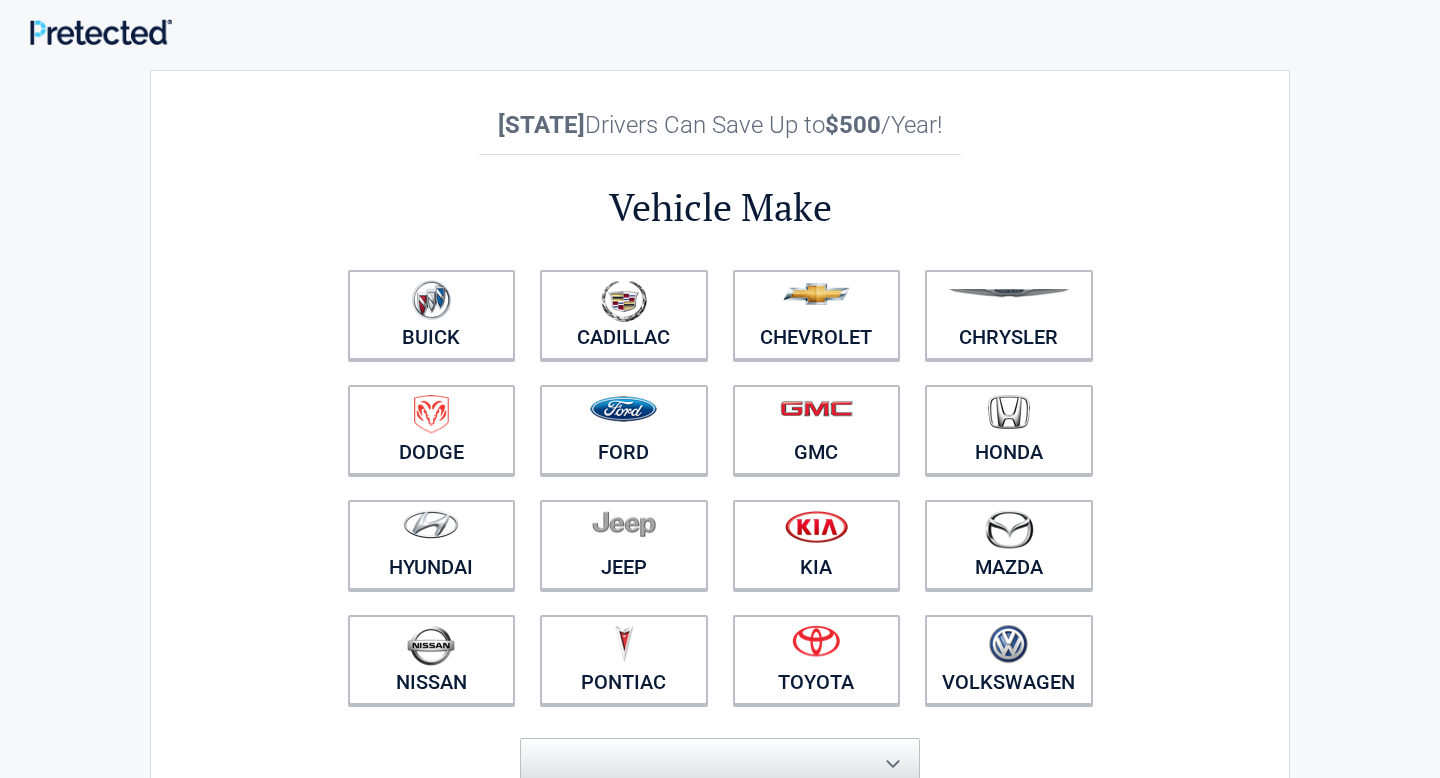 scroll, scrollTop: 0, scrollLeft: 0, axis: both 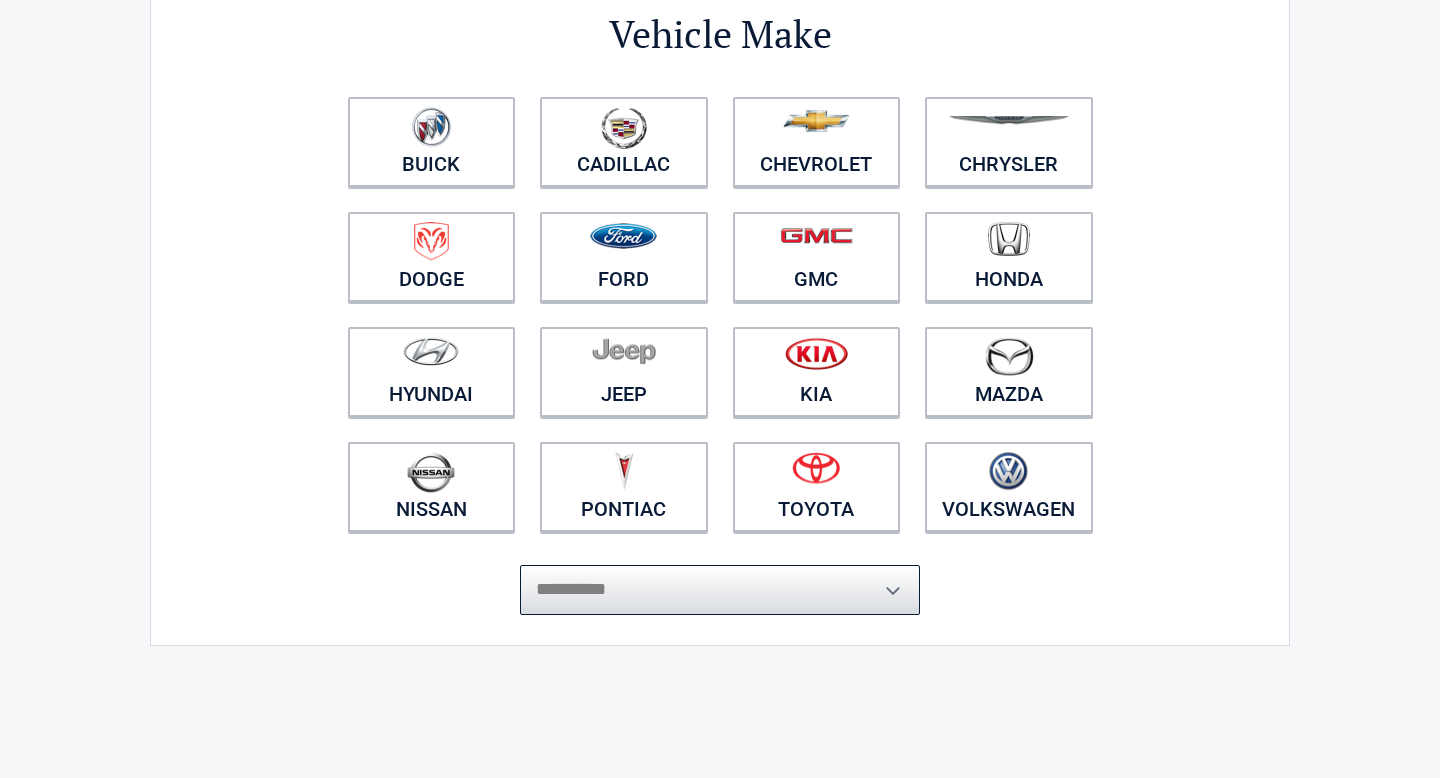 click on "**********" at bounding box center (720, 590) 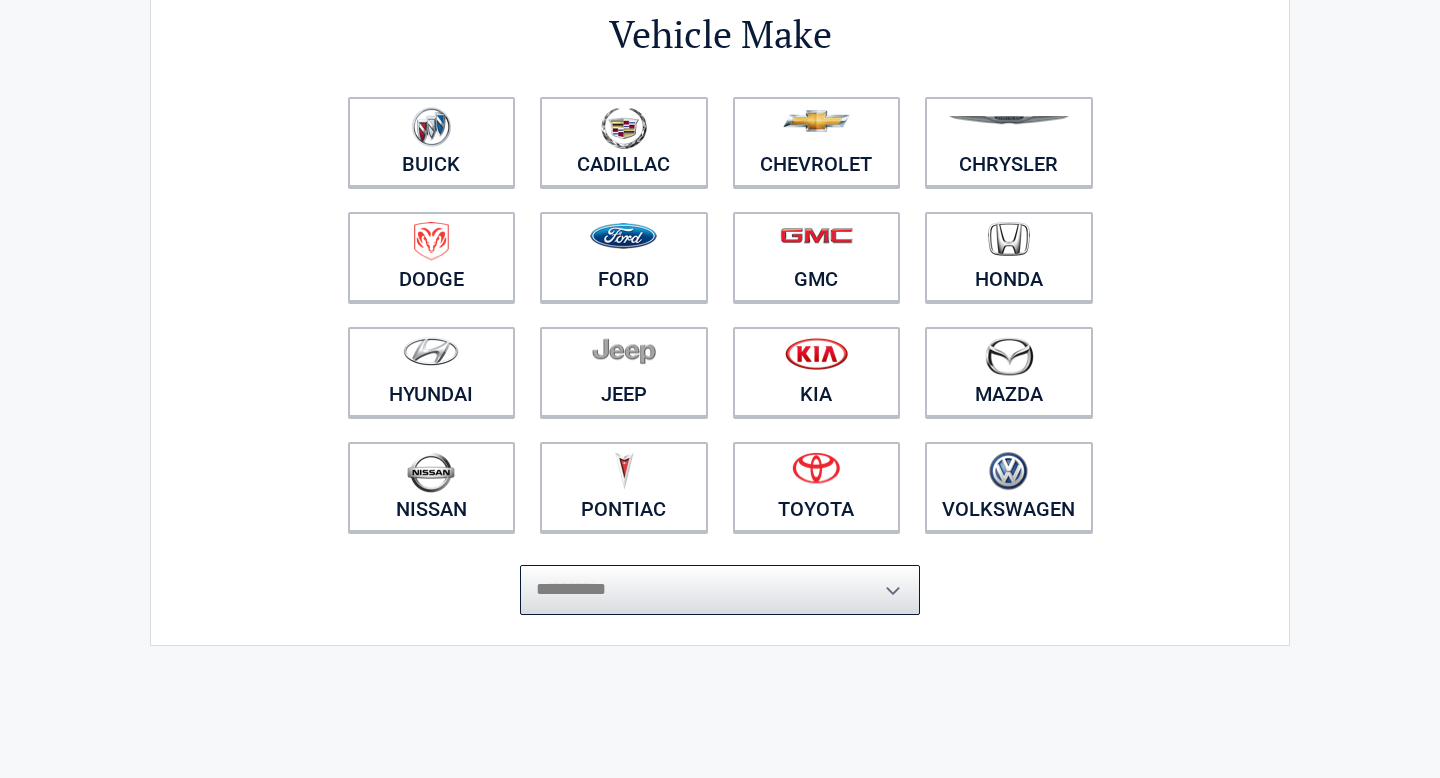 select on "***" 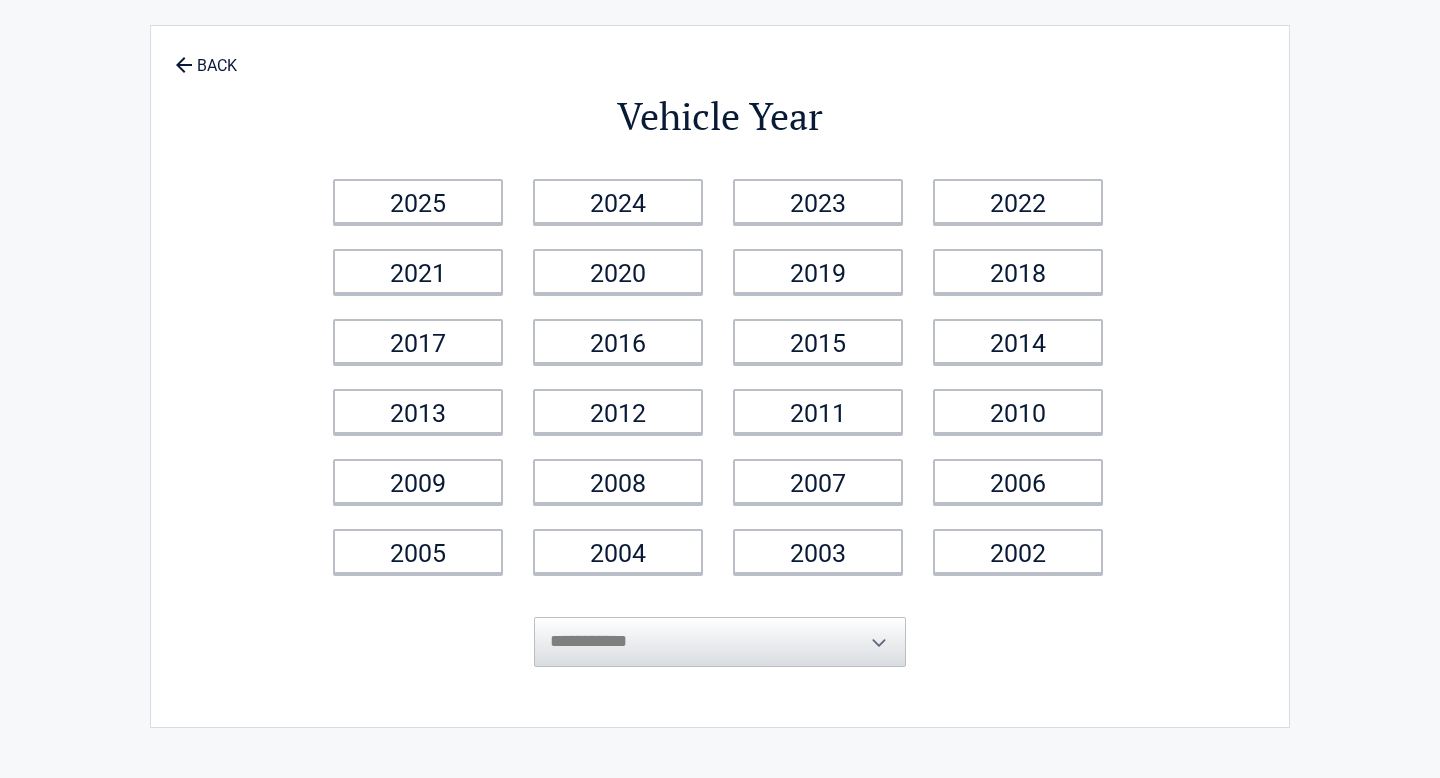 scroll, scrollTop: 0, scrollLeft: 0, axis: both 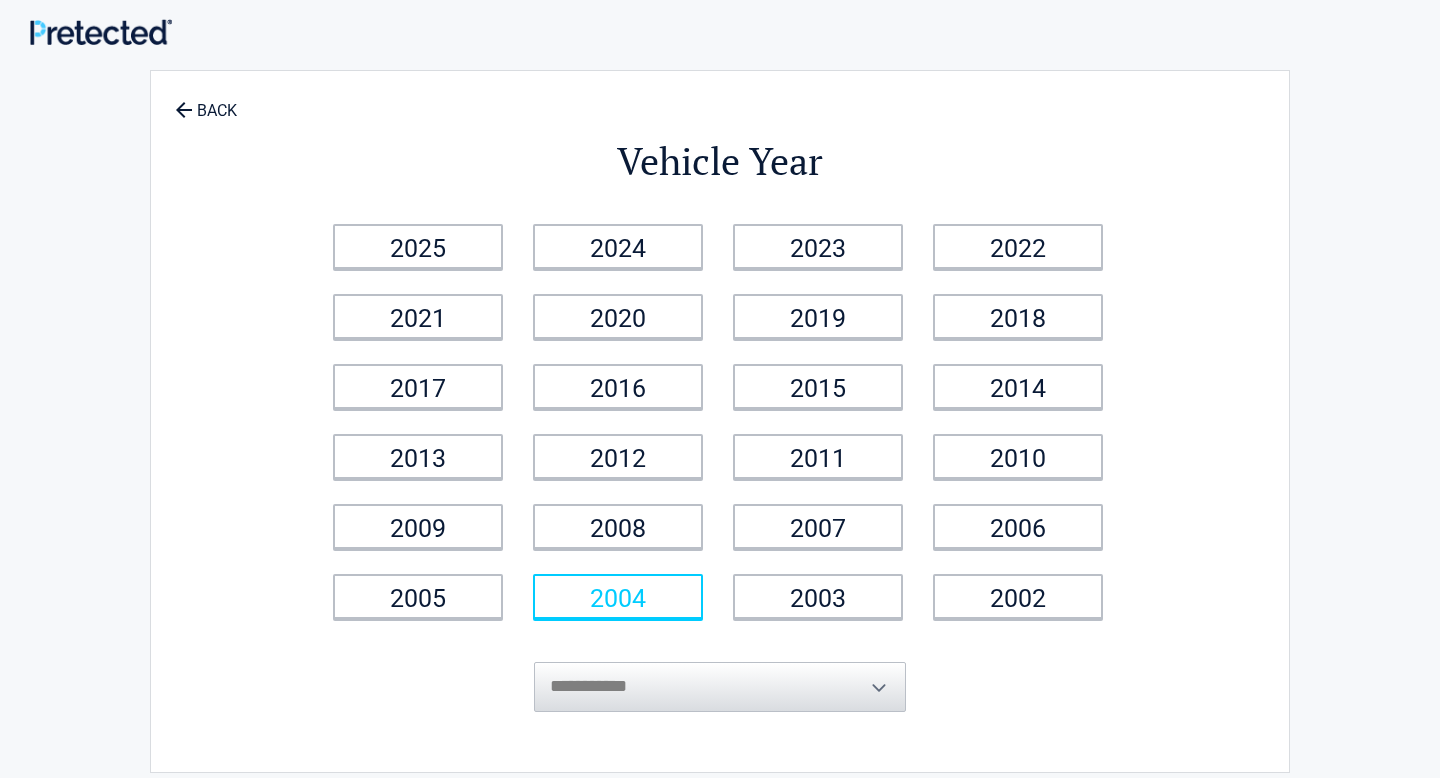 click on "2004" at bounding box center [618, 596] 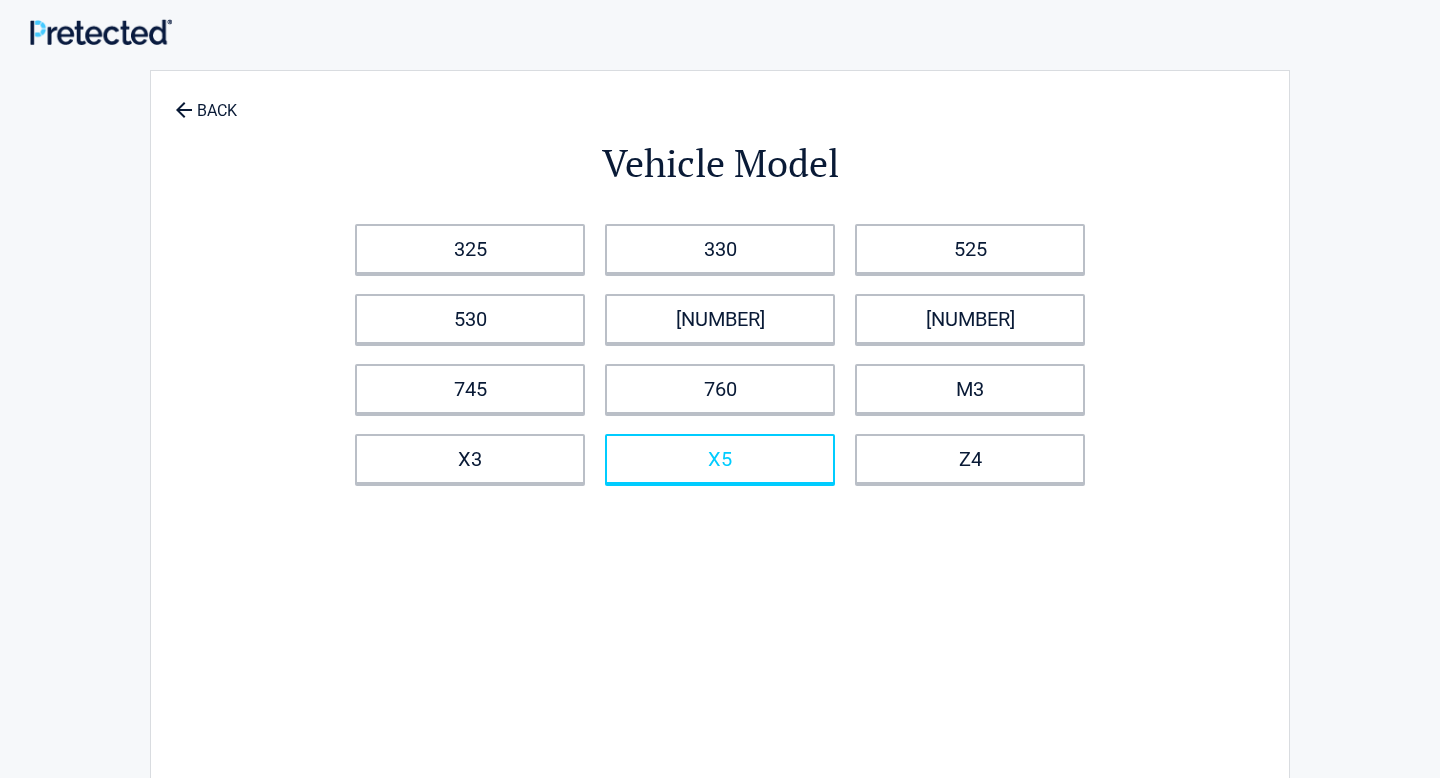 click on "X5" at bounding box center [720, 459] 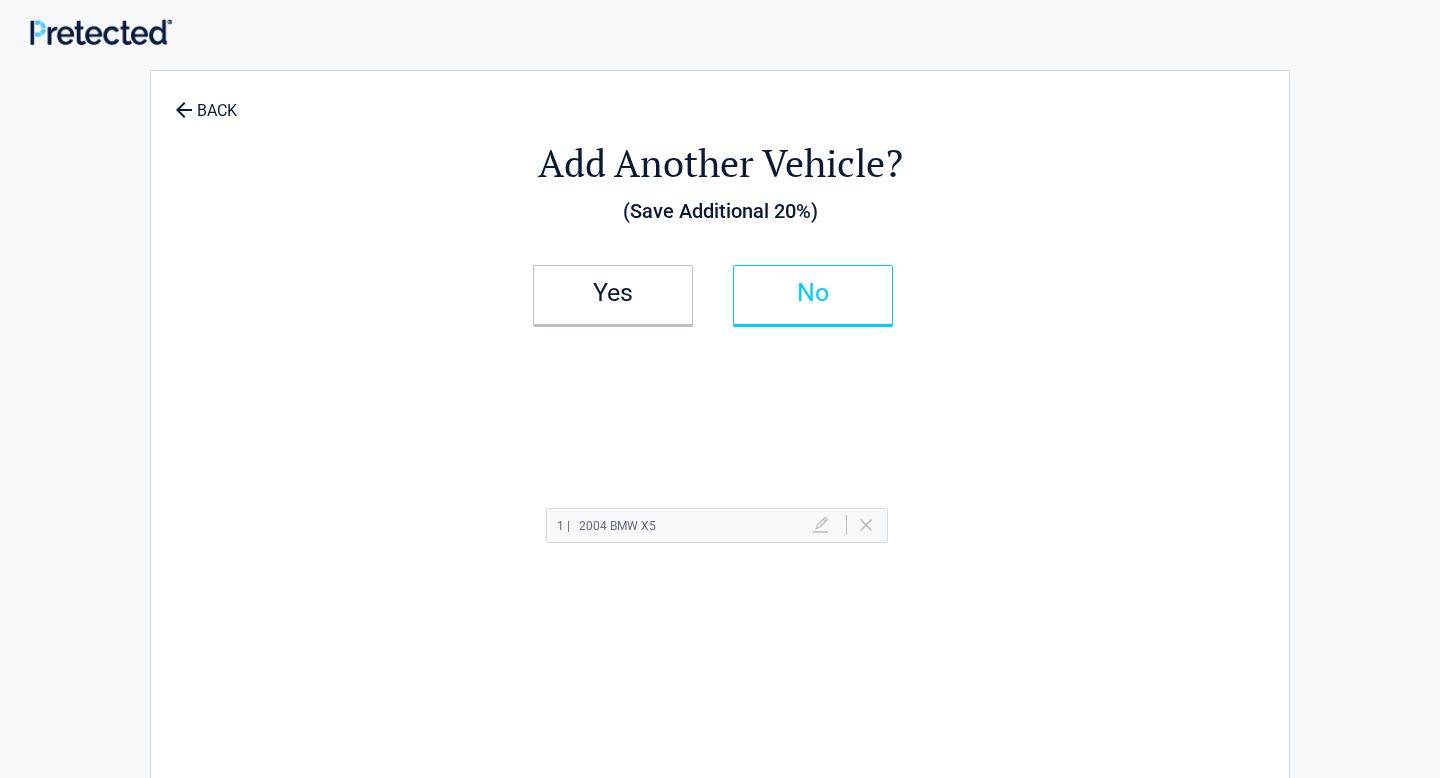 click on "No" at bounding box center (813, 293) 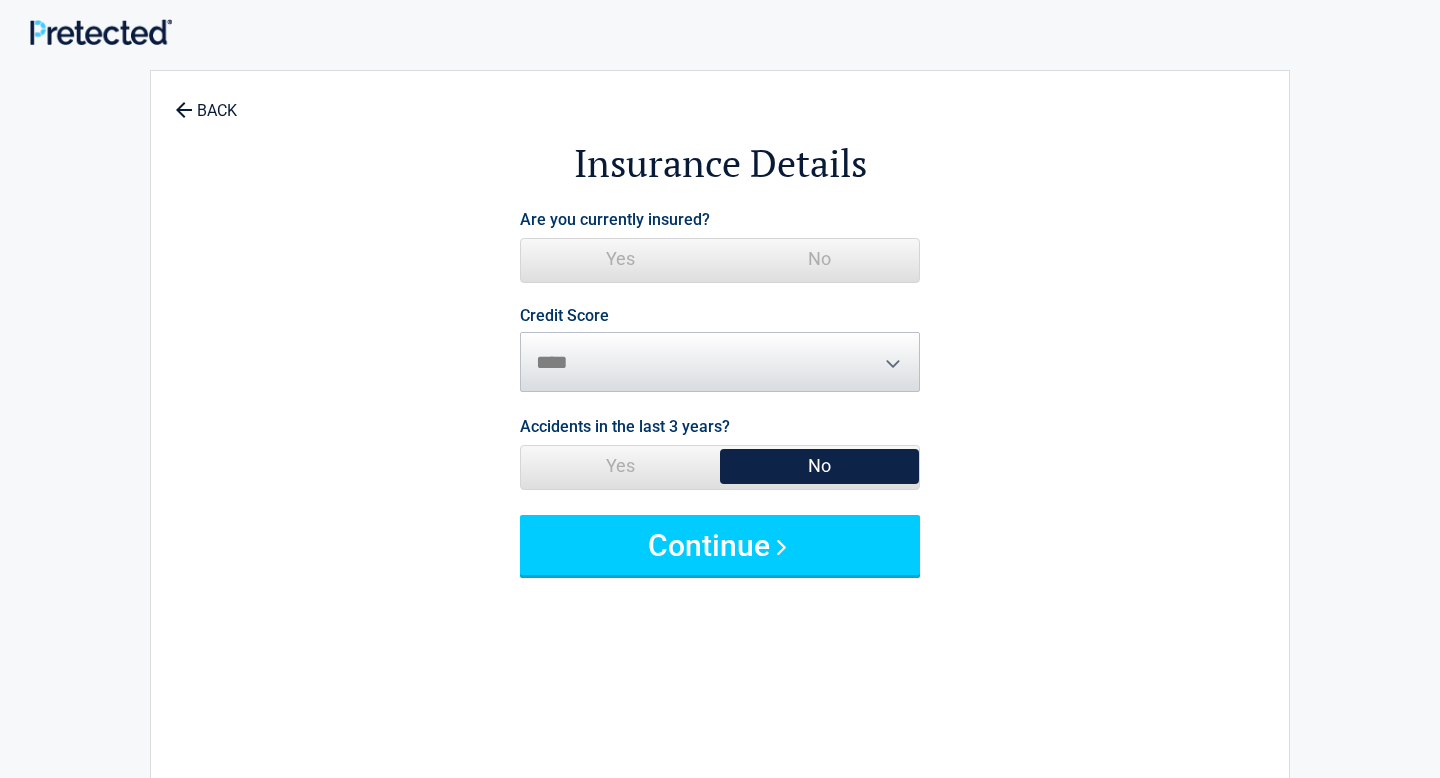 click on "Yes" at bounding box center (620, 259) 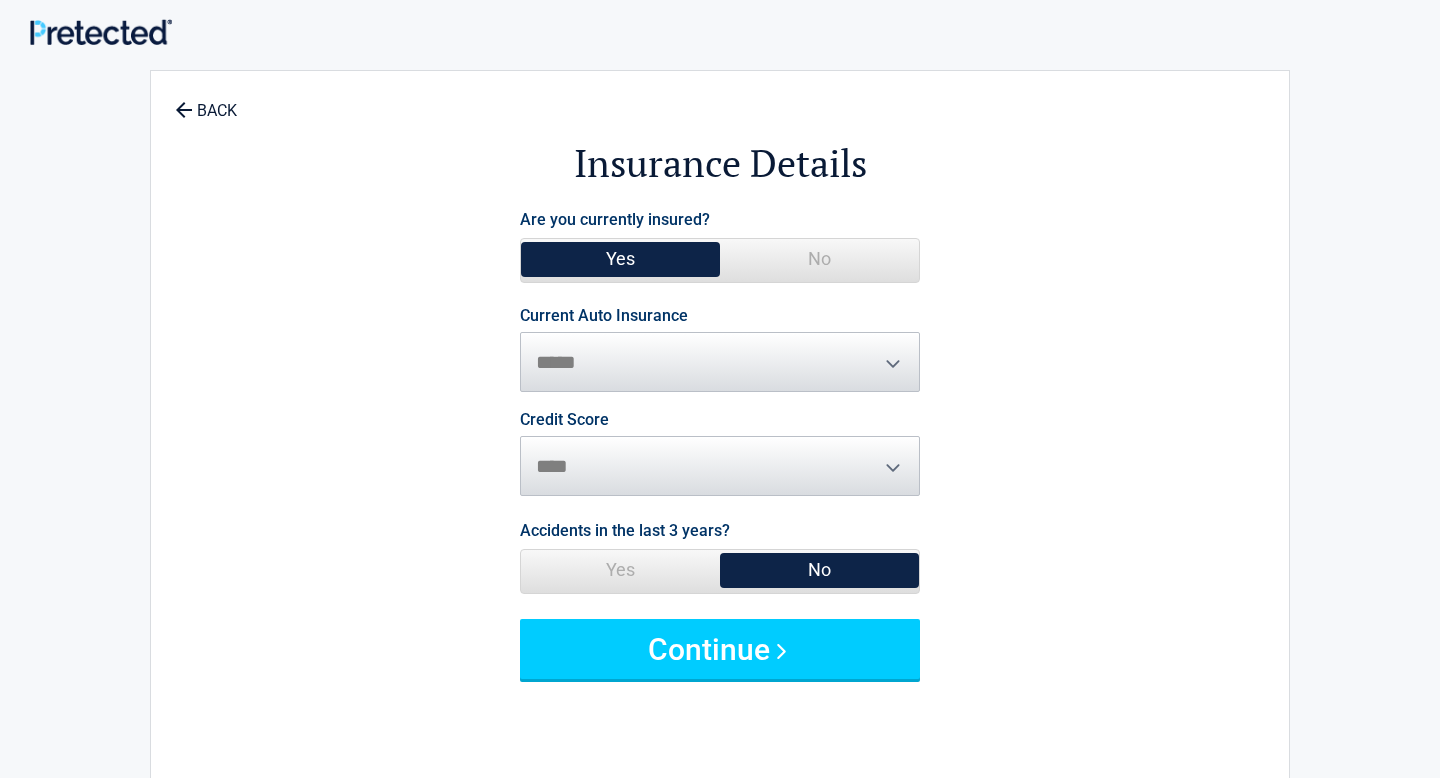 click on "**********" at bounding box center (720, 350) 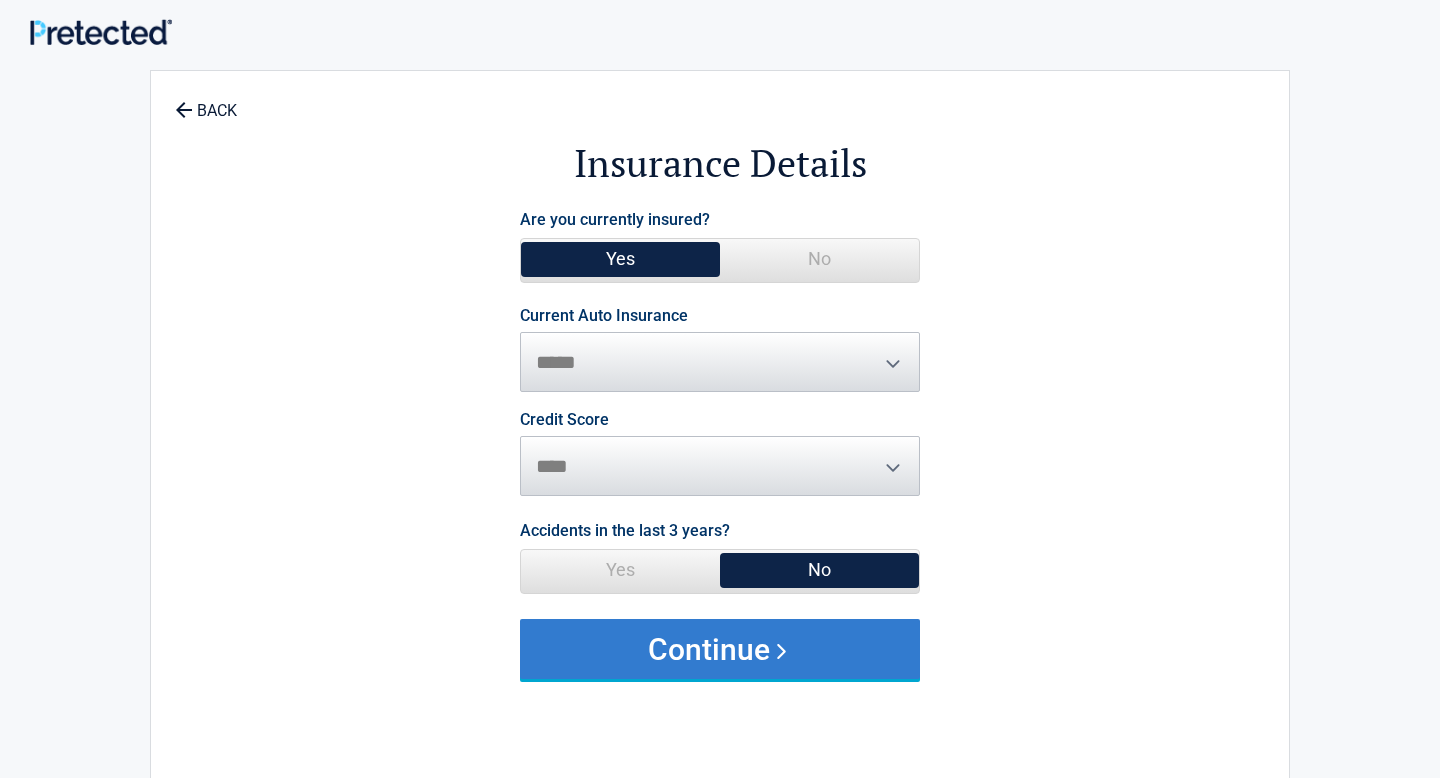 click on "Continue" at bounding box center (720, 649) 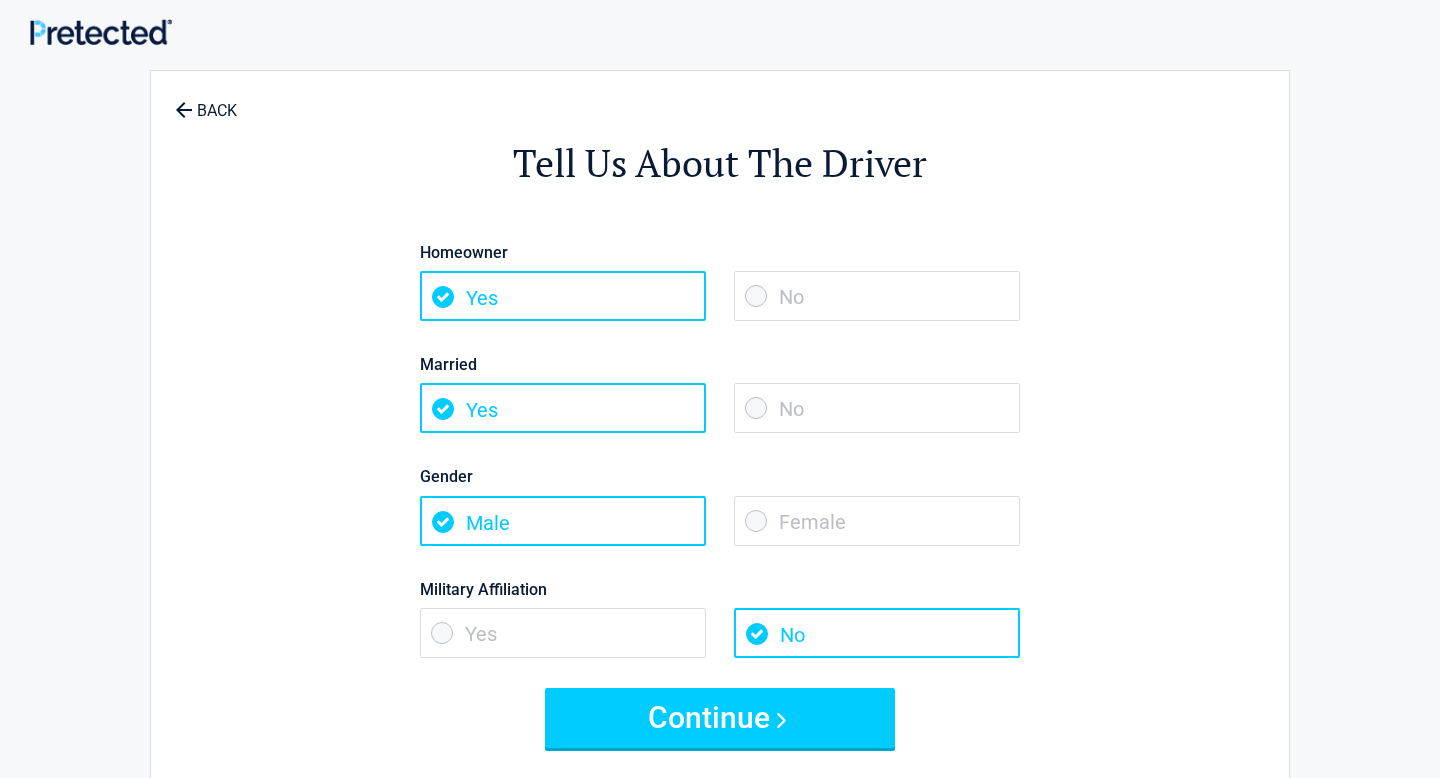 click on "No" at bounding box center (877, 296) 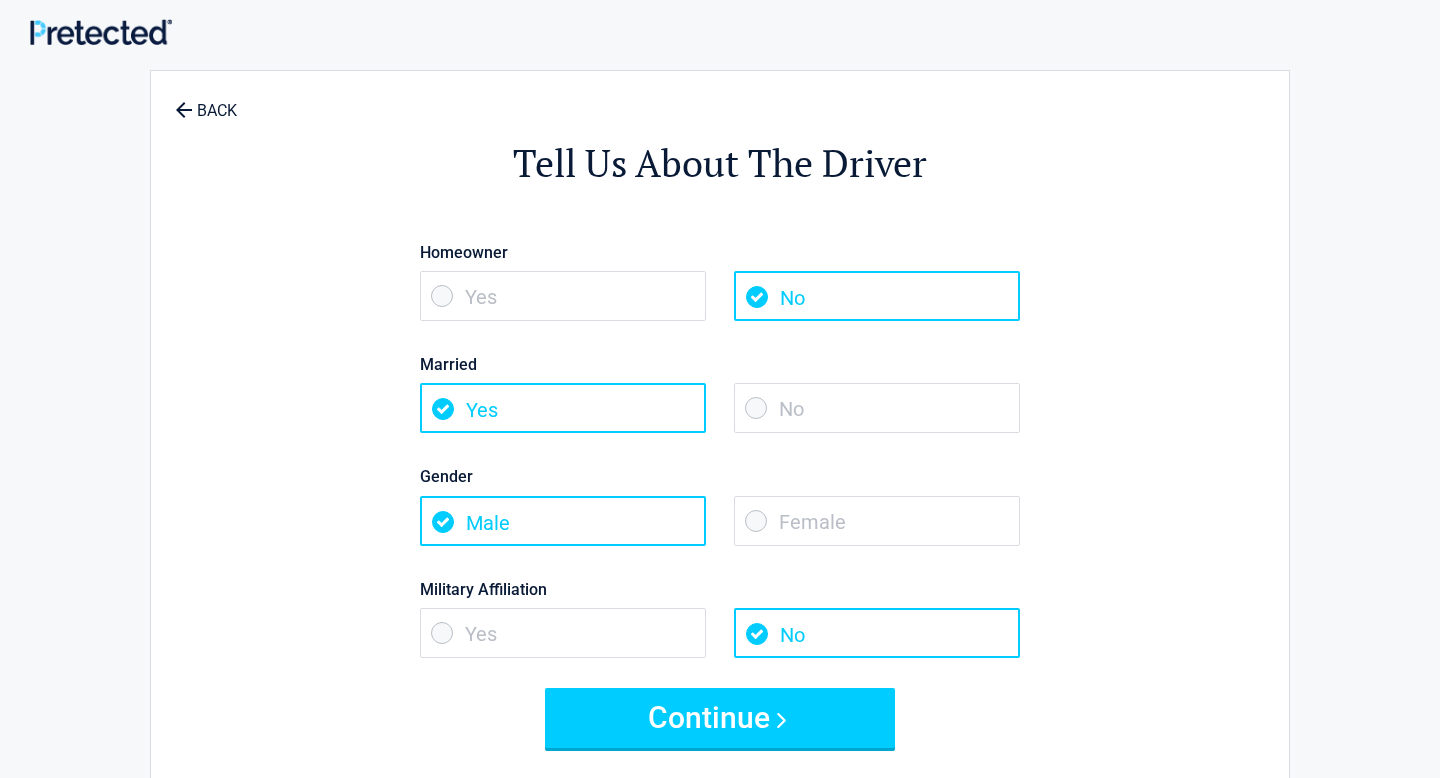 click on "No" at bounding box center [877, 408] 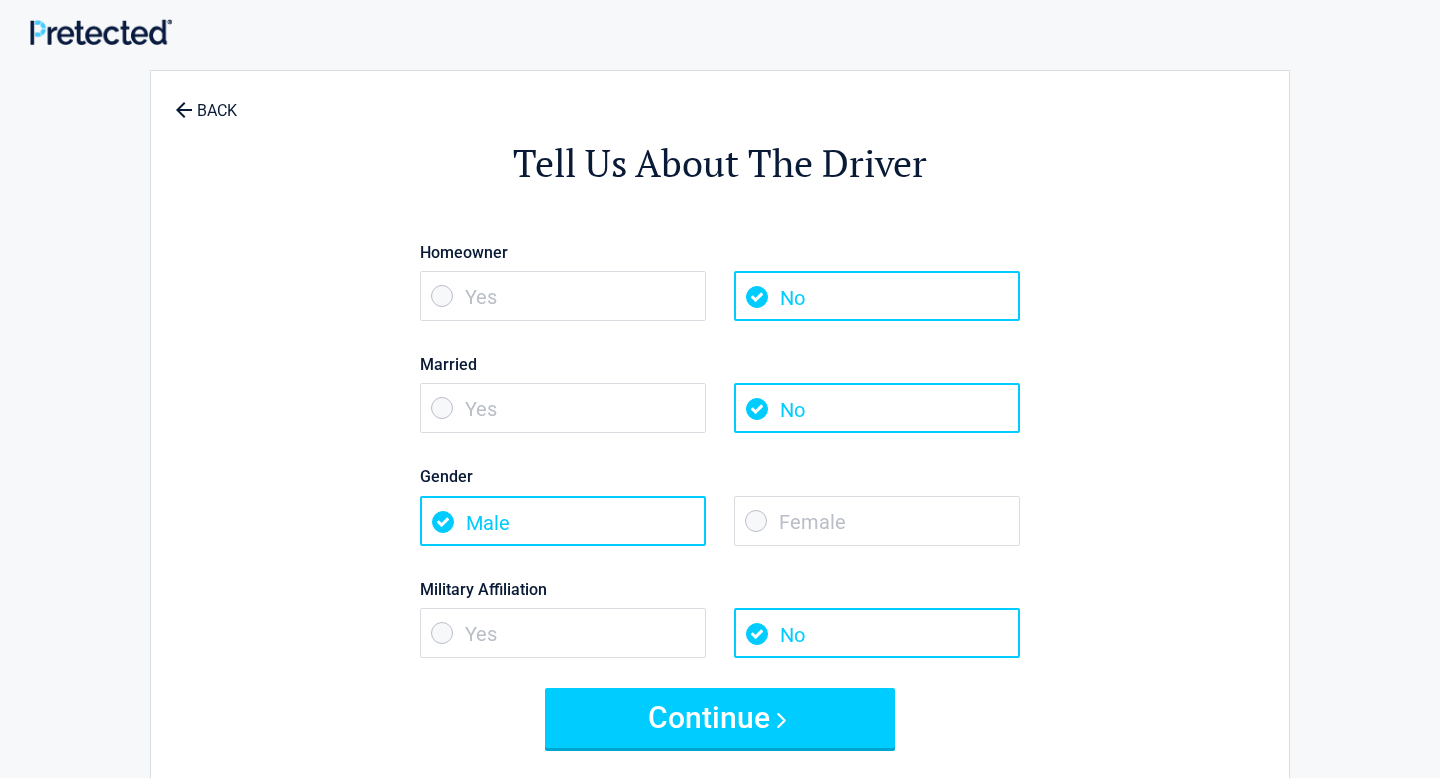 click on "Female" at bounding box center [877, 521] 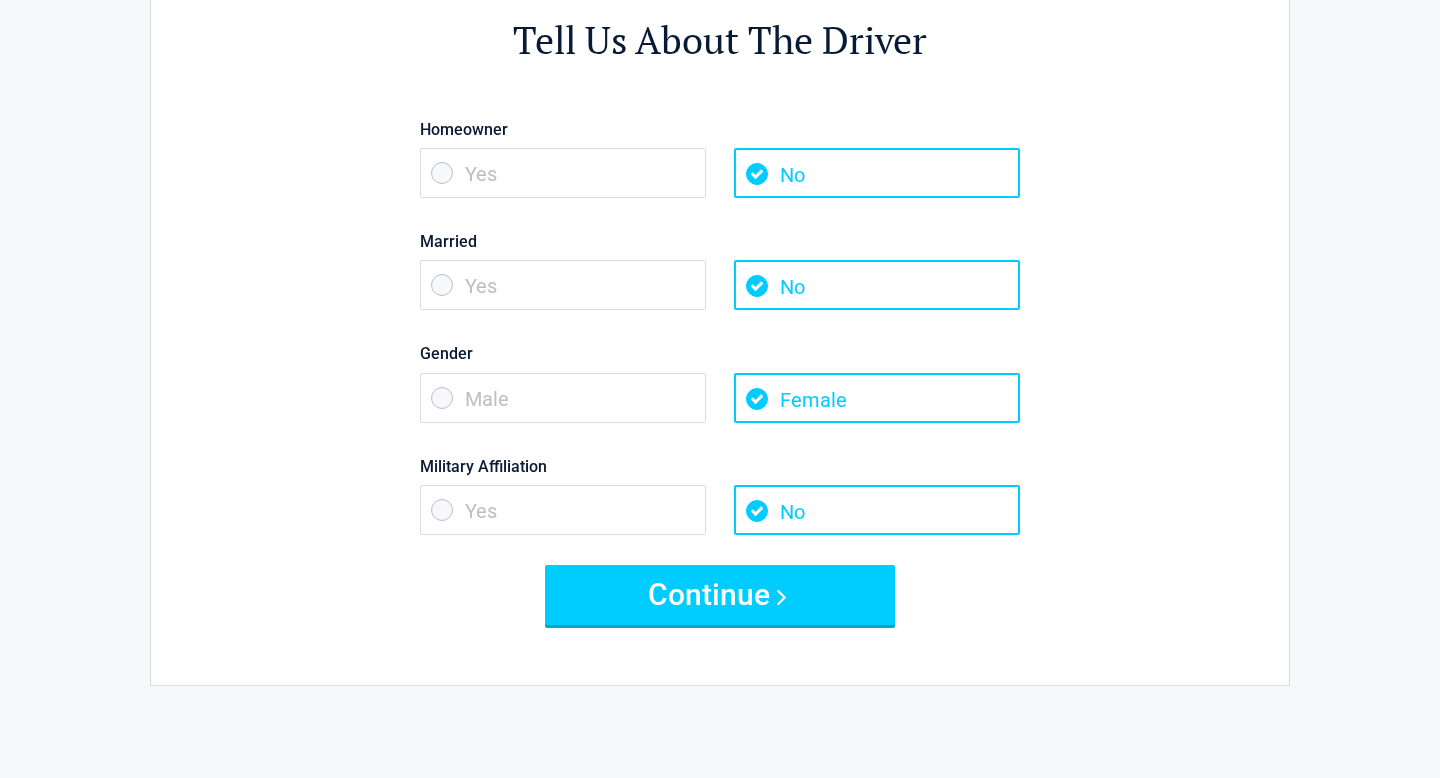 scroll, scrollTop: 122, scrollLeft: 0, axis: vertical 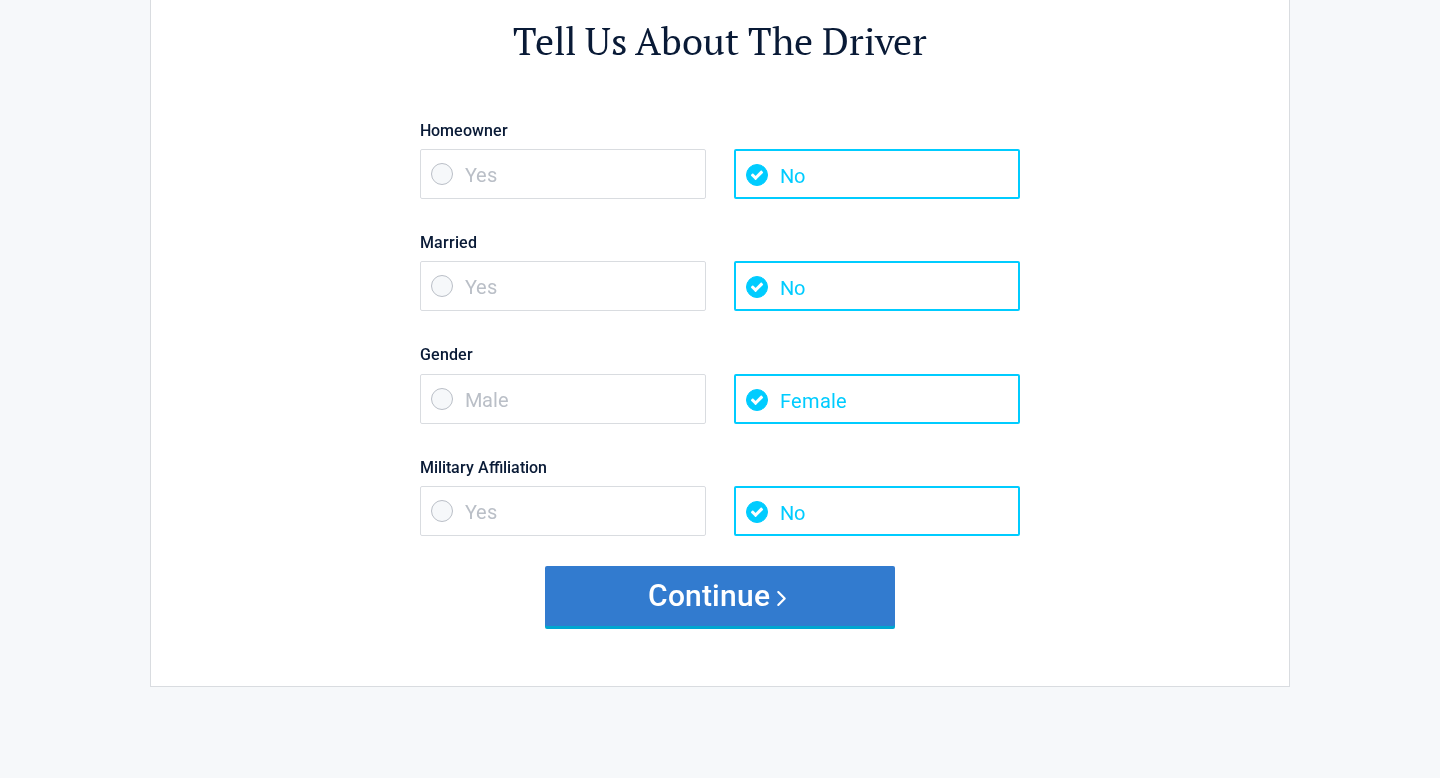 click on "Continue" at bounding box center (720, 596) 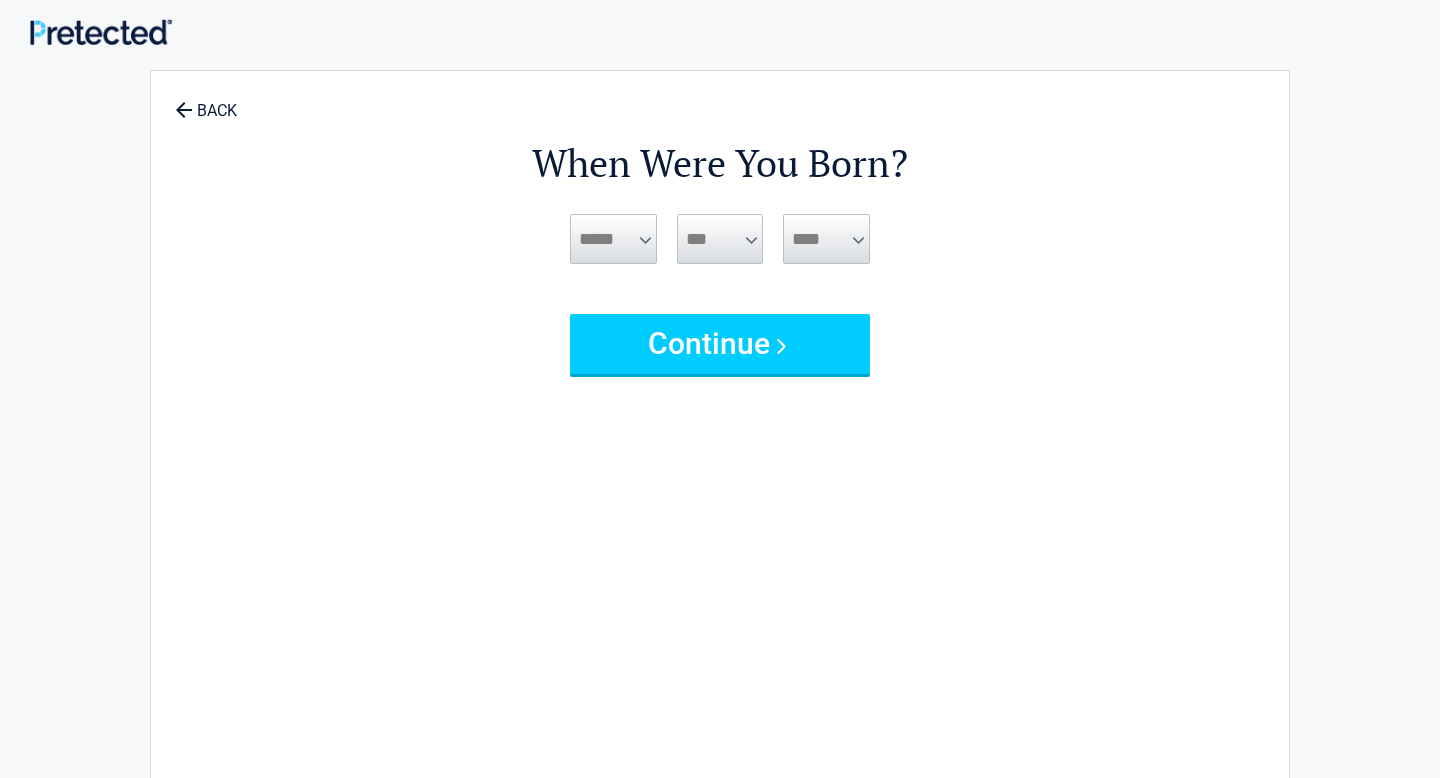 scroll, scrollTop: 0, scrollLeft: 0, axis: both 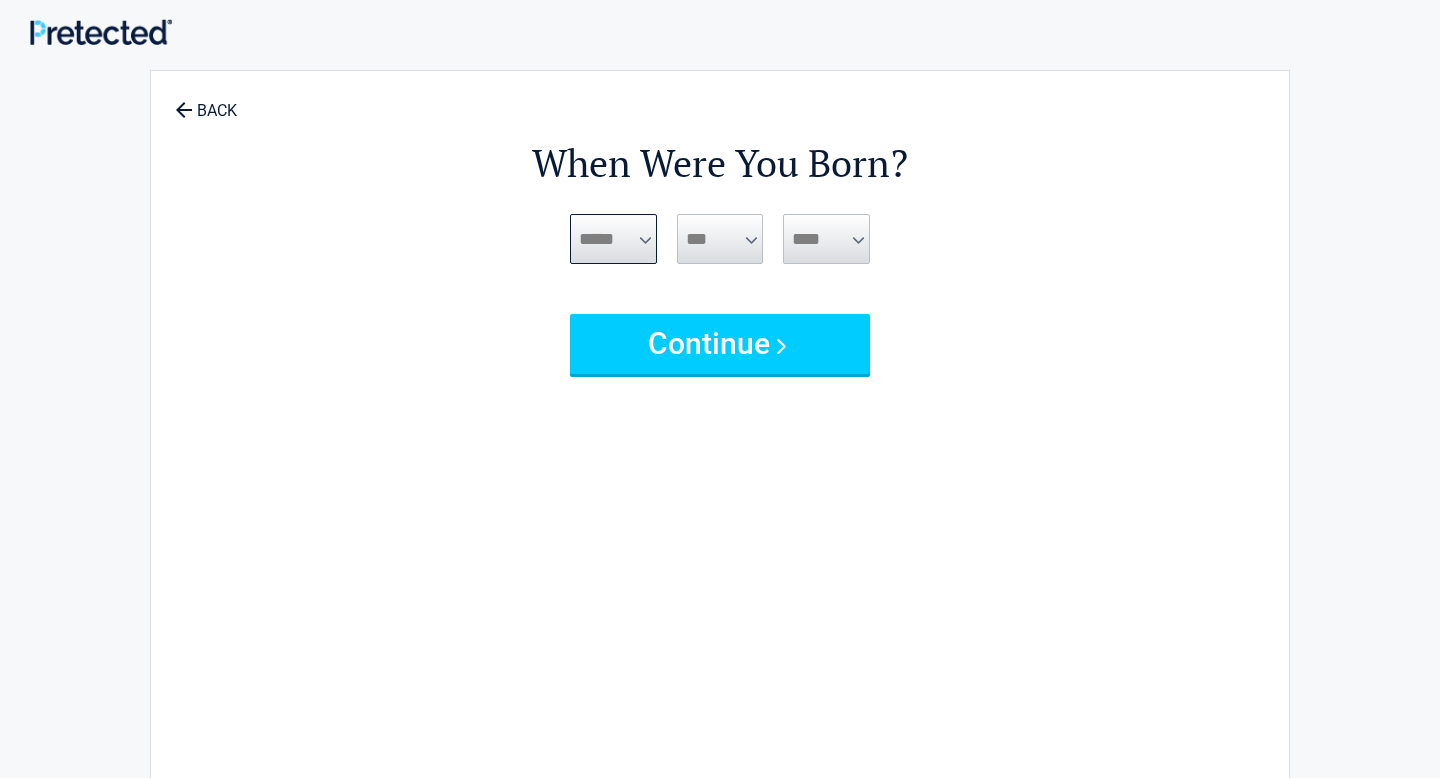 click on "*****
***
***
***
***
***
***
***
***
***
***
***
***" at bounding box center (613, 239) 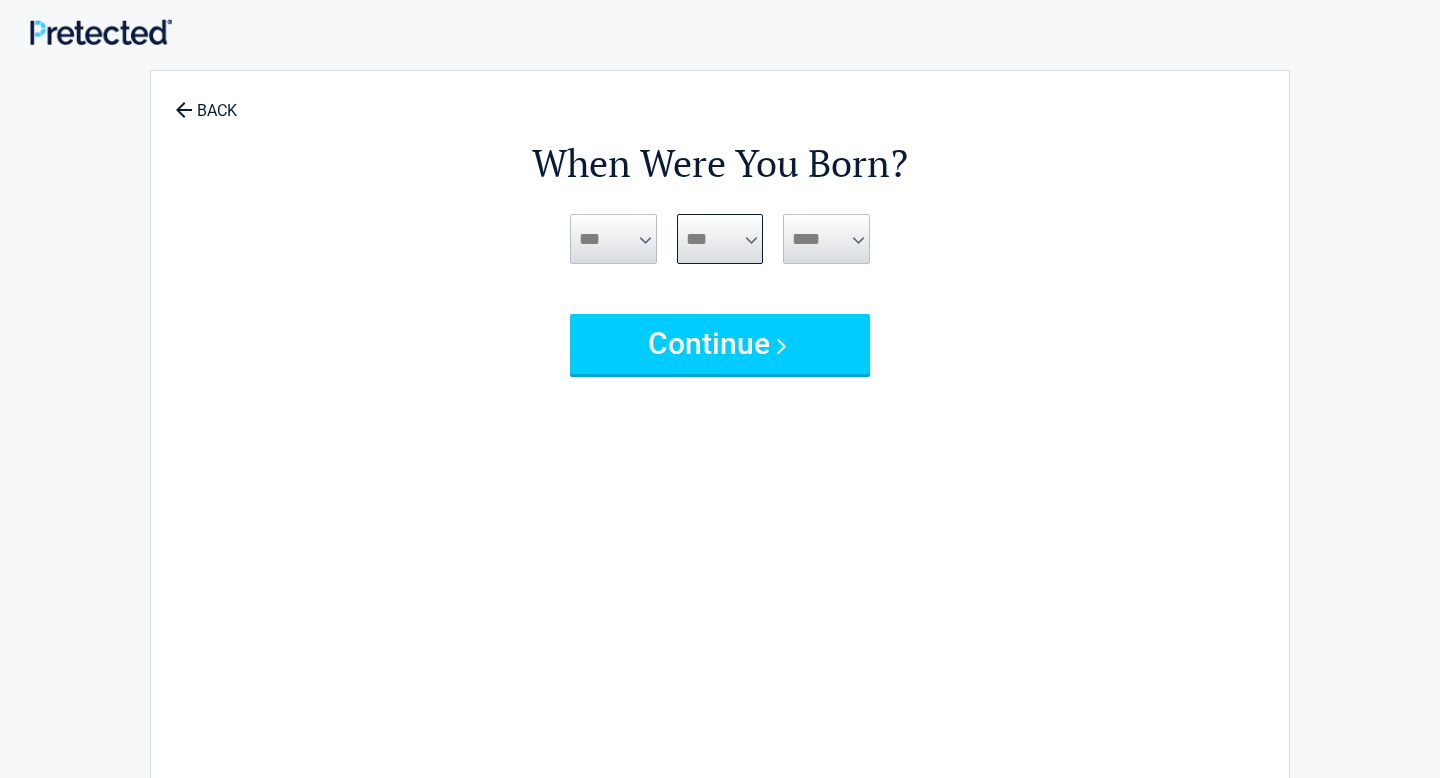 click on "*** * * * * * * * * * ** ** ** ** ** ** ** ** ** ** ** ** ** ** ** ** ** ** ** ** **" at bounding box center [720, 239] 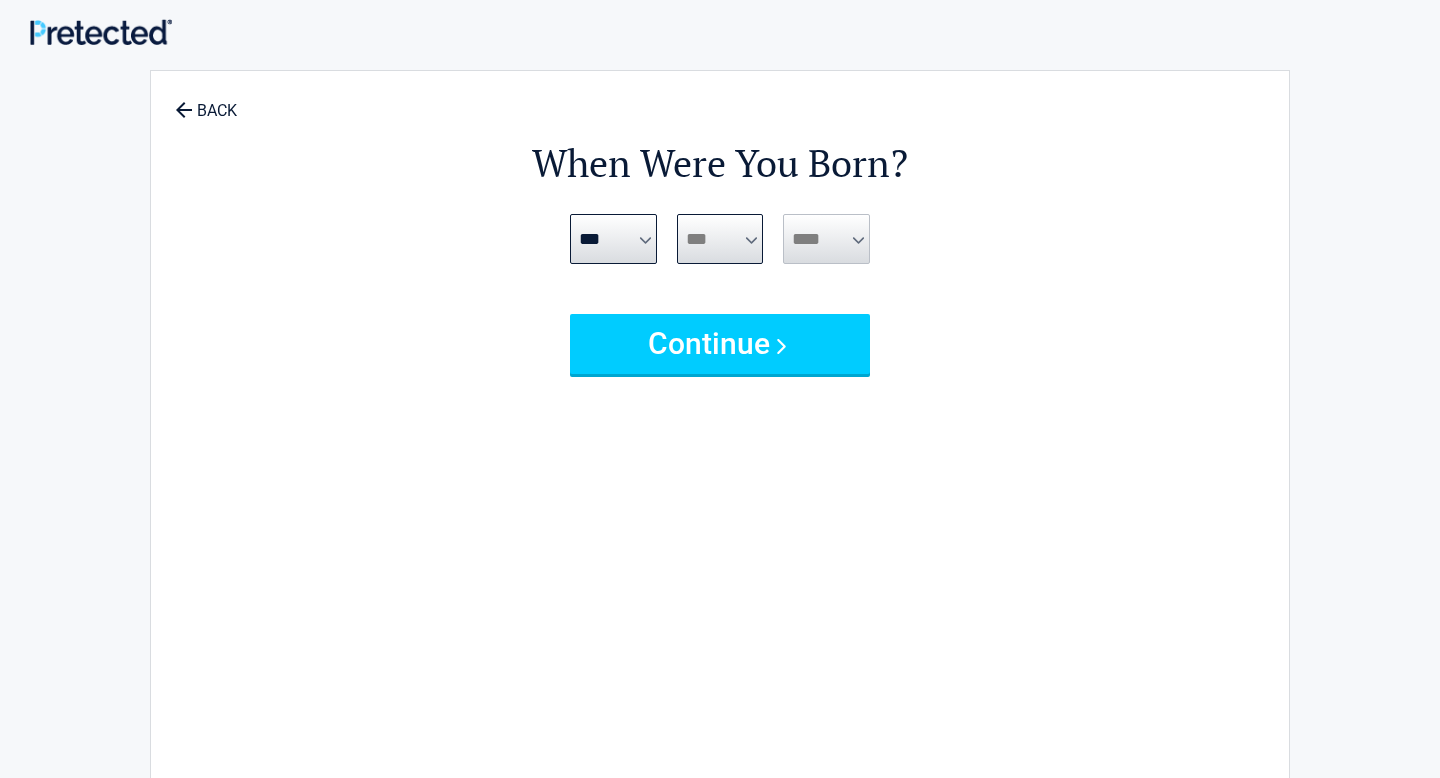 select on "**" 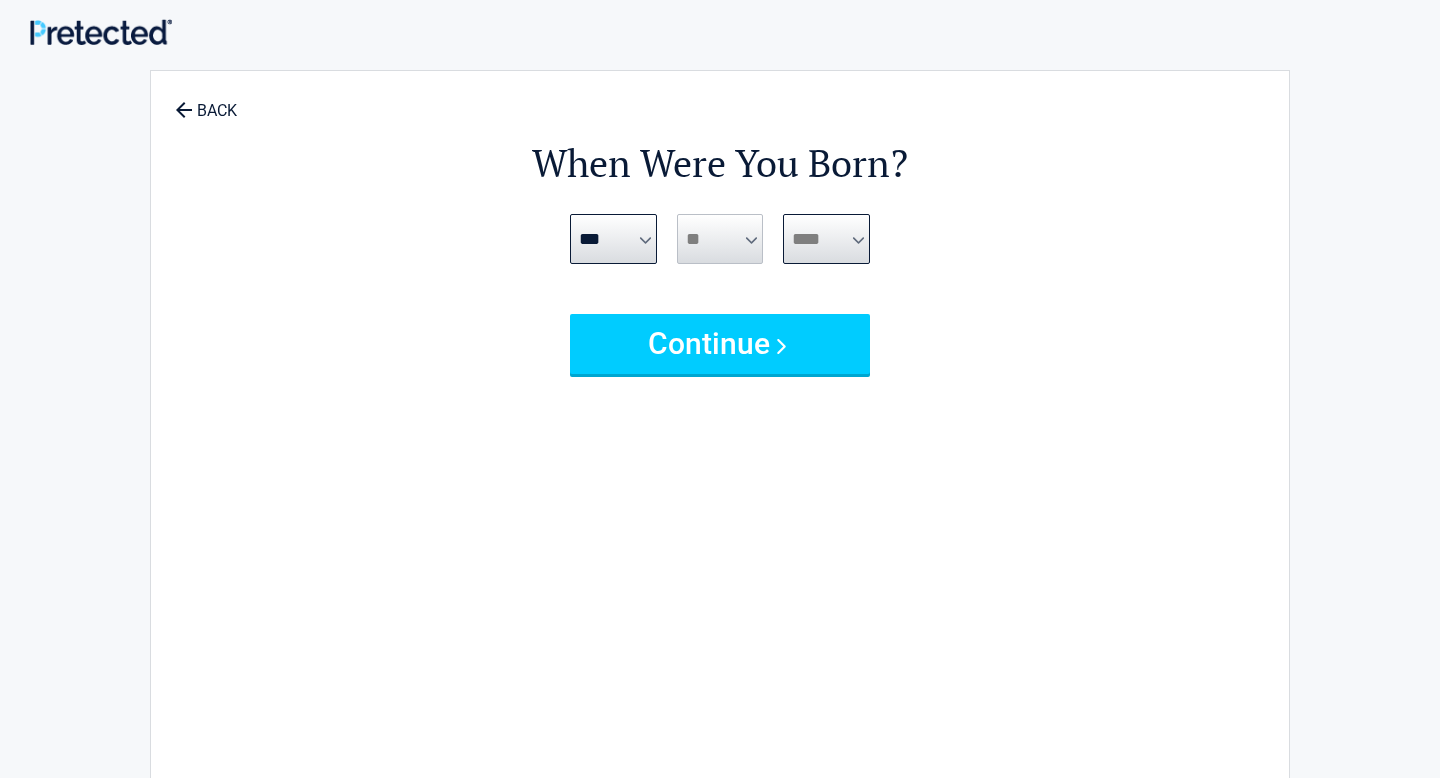 click on "****
****
****
****
****
****
****
****
****
****
****
****
****
****
****
****
****
****
****
****
****
****
****
****
****
****
****
****
****
****
****
****
****
****
****
****
****
****
****
****
****
****
****
****
****
****
****
****
****
****
****
****
****
****
****
****
****
****
****
****
****
****
****
****" at bounding box center [826, 239] 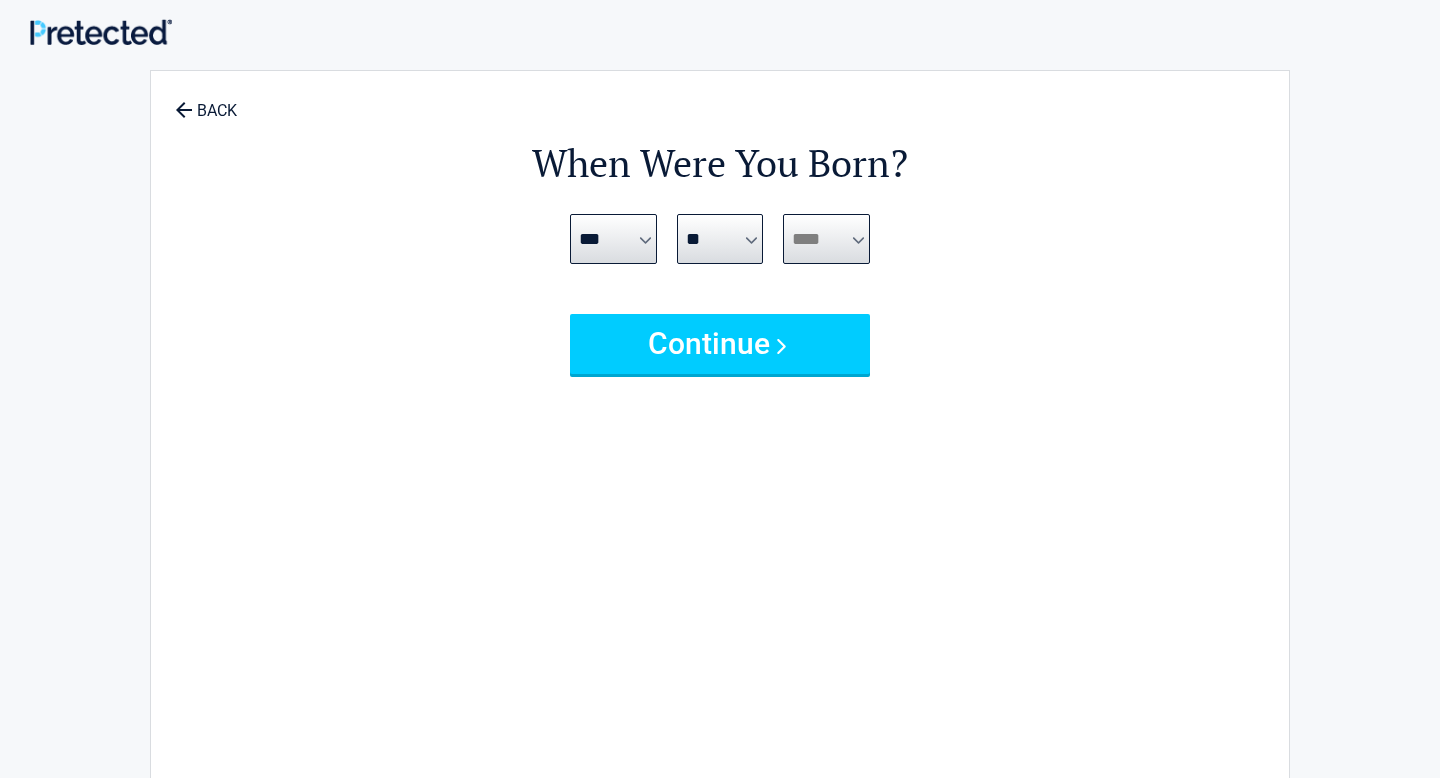 select on "****" 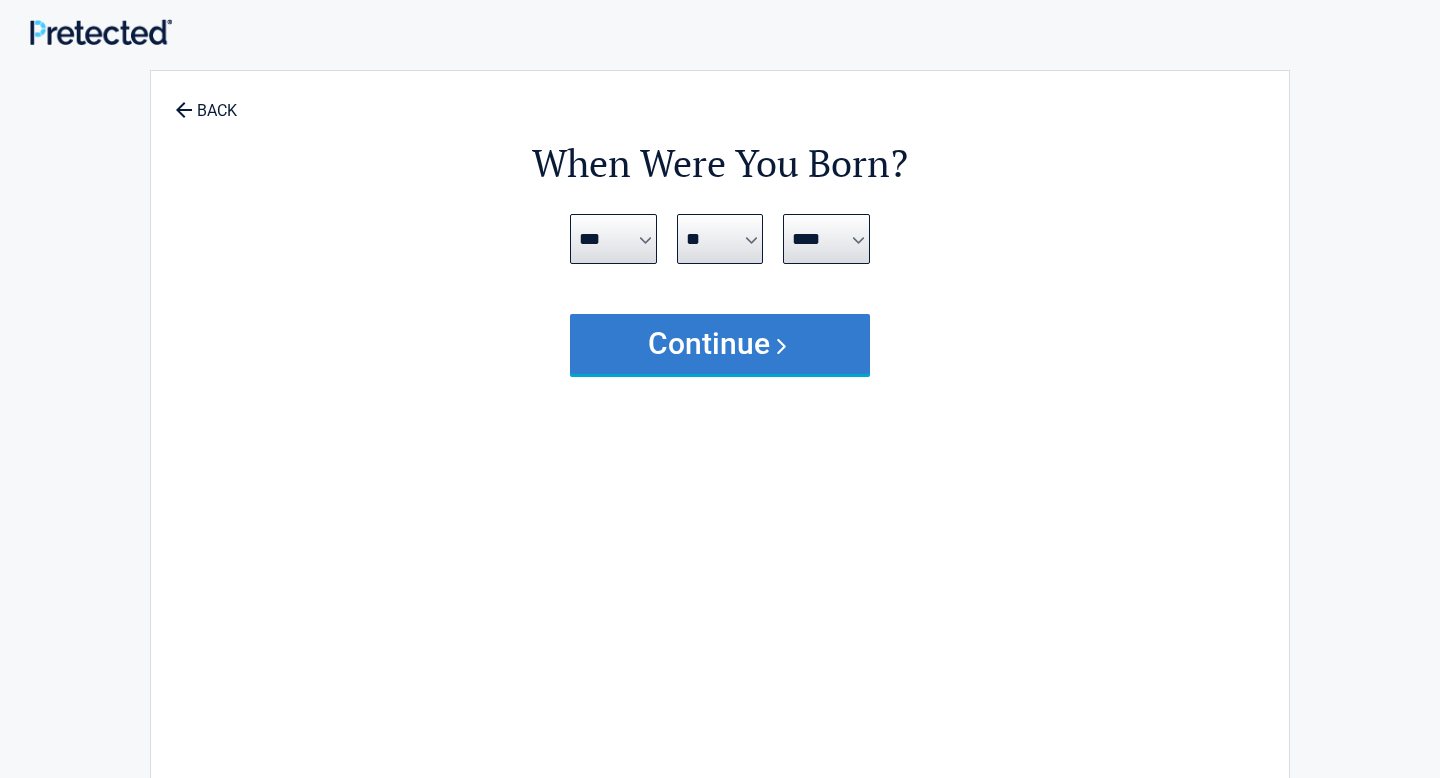 click on "Continue" at bounding box center [720, 344] 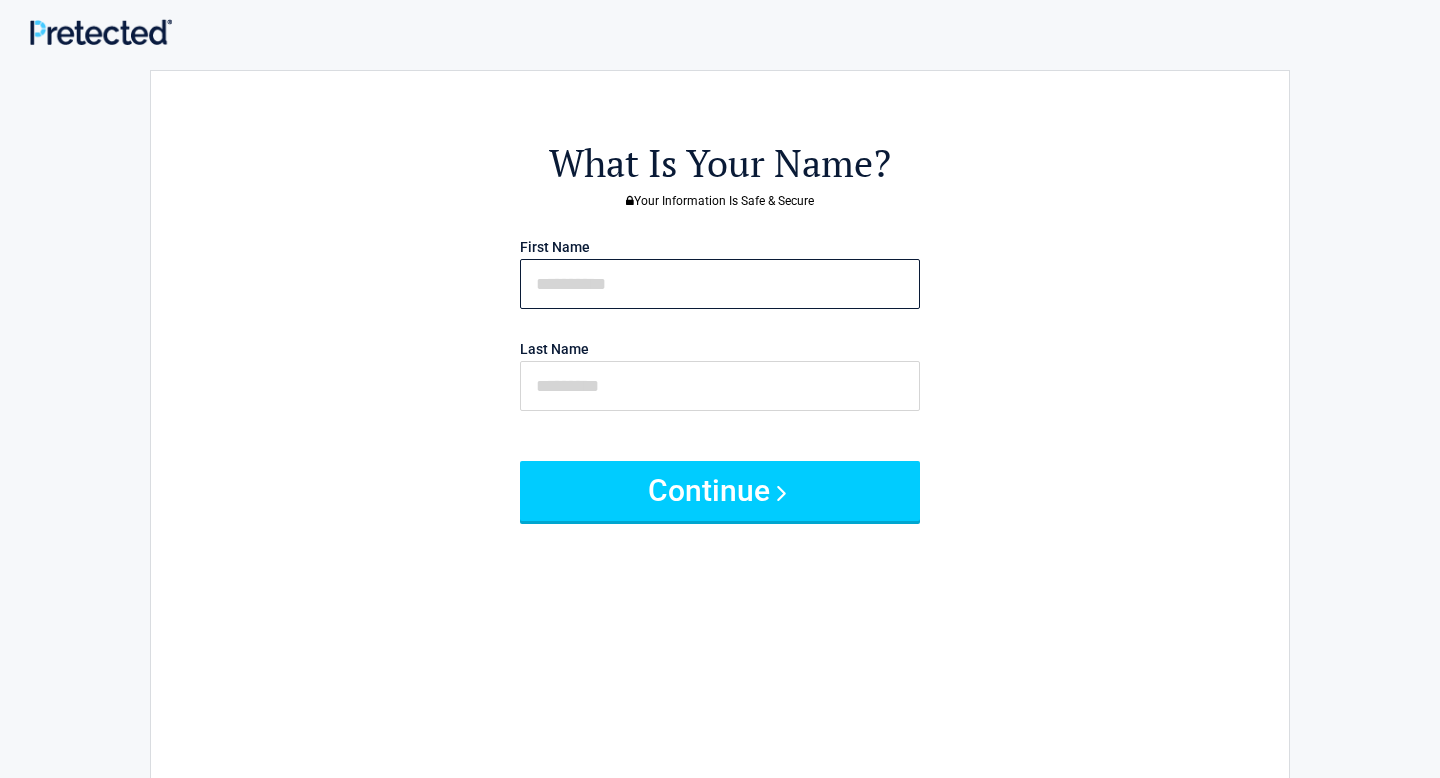 click at bounding box center [720, 284] 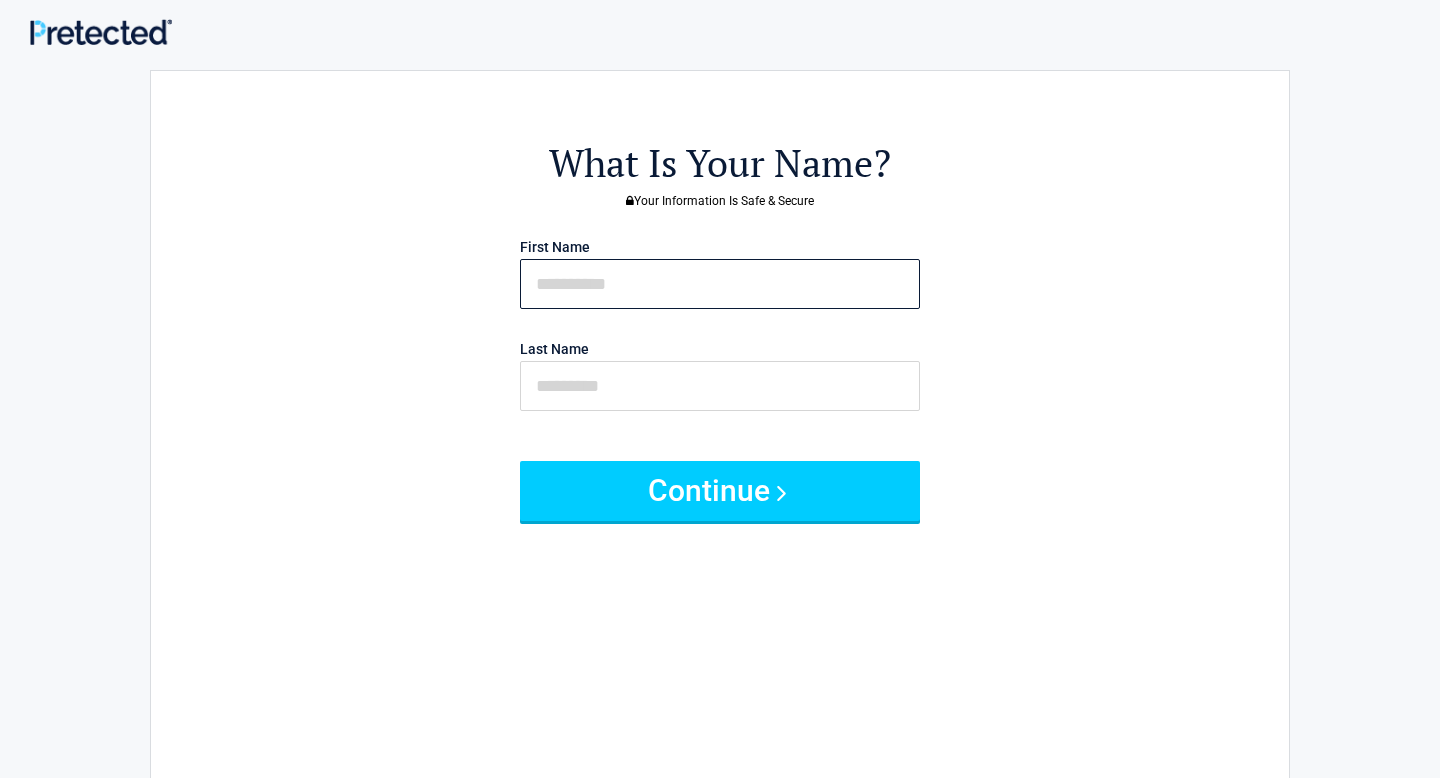 type on "*******" 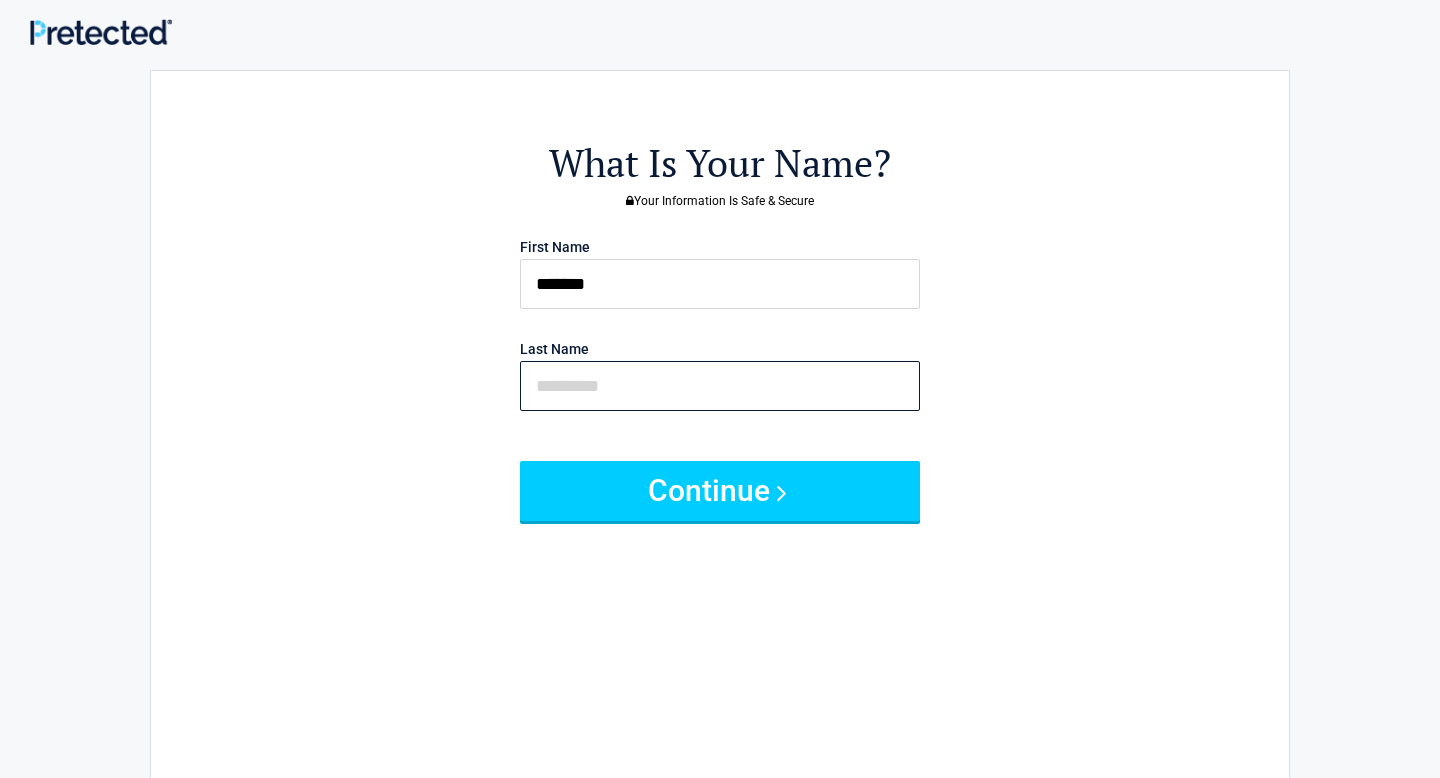type on "***" 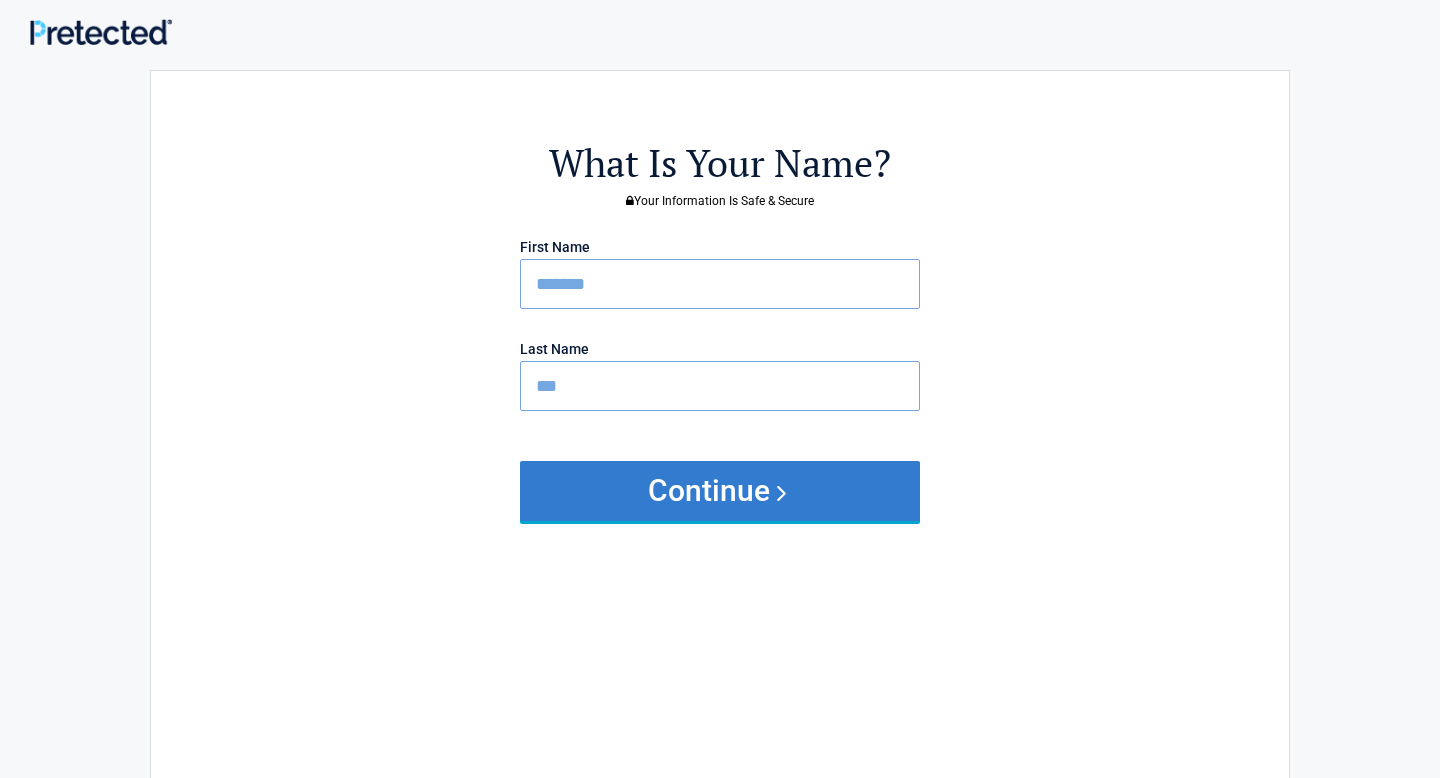 click on "Continue" at bounding box center [720, 491] 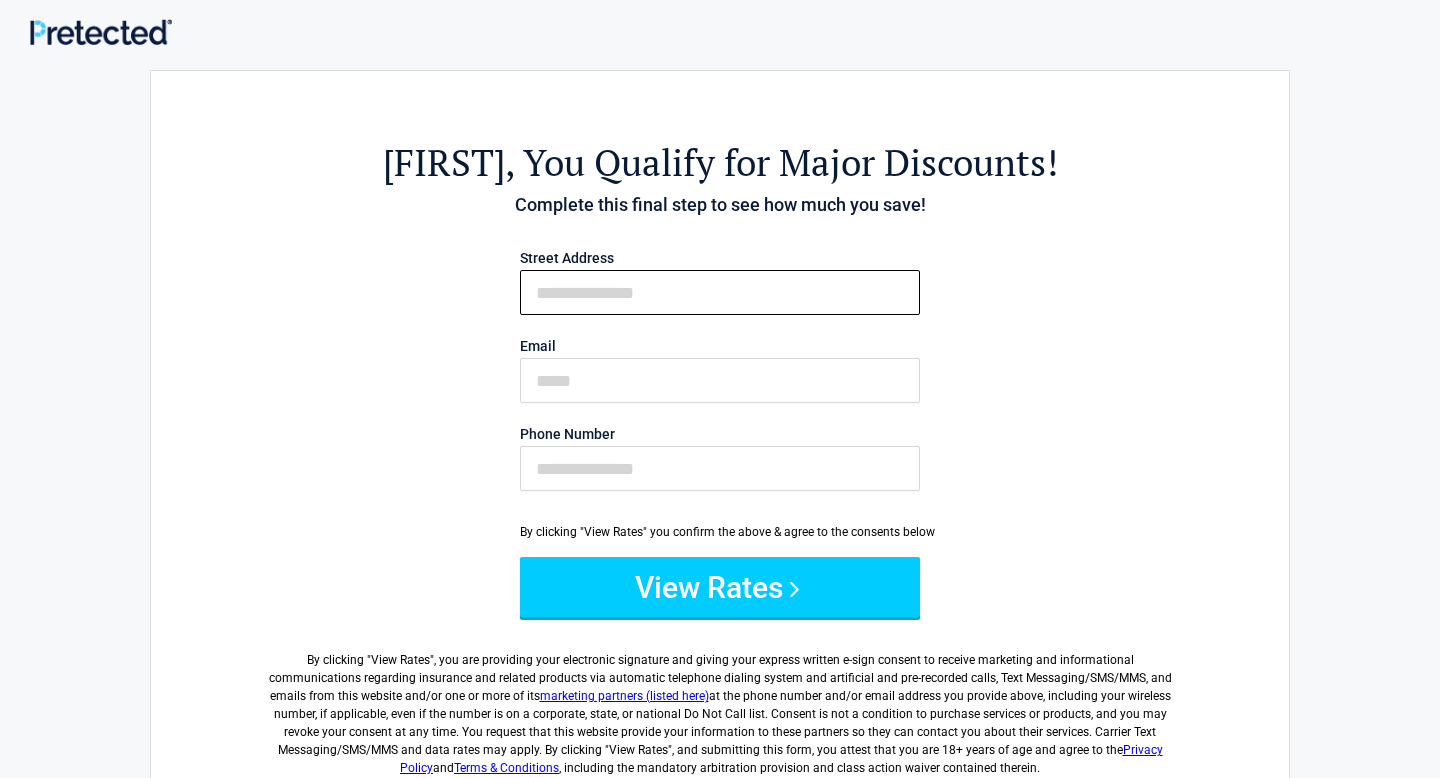 click on "First Name" at bounding box center (720, 292) 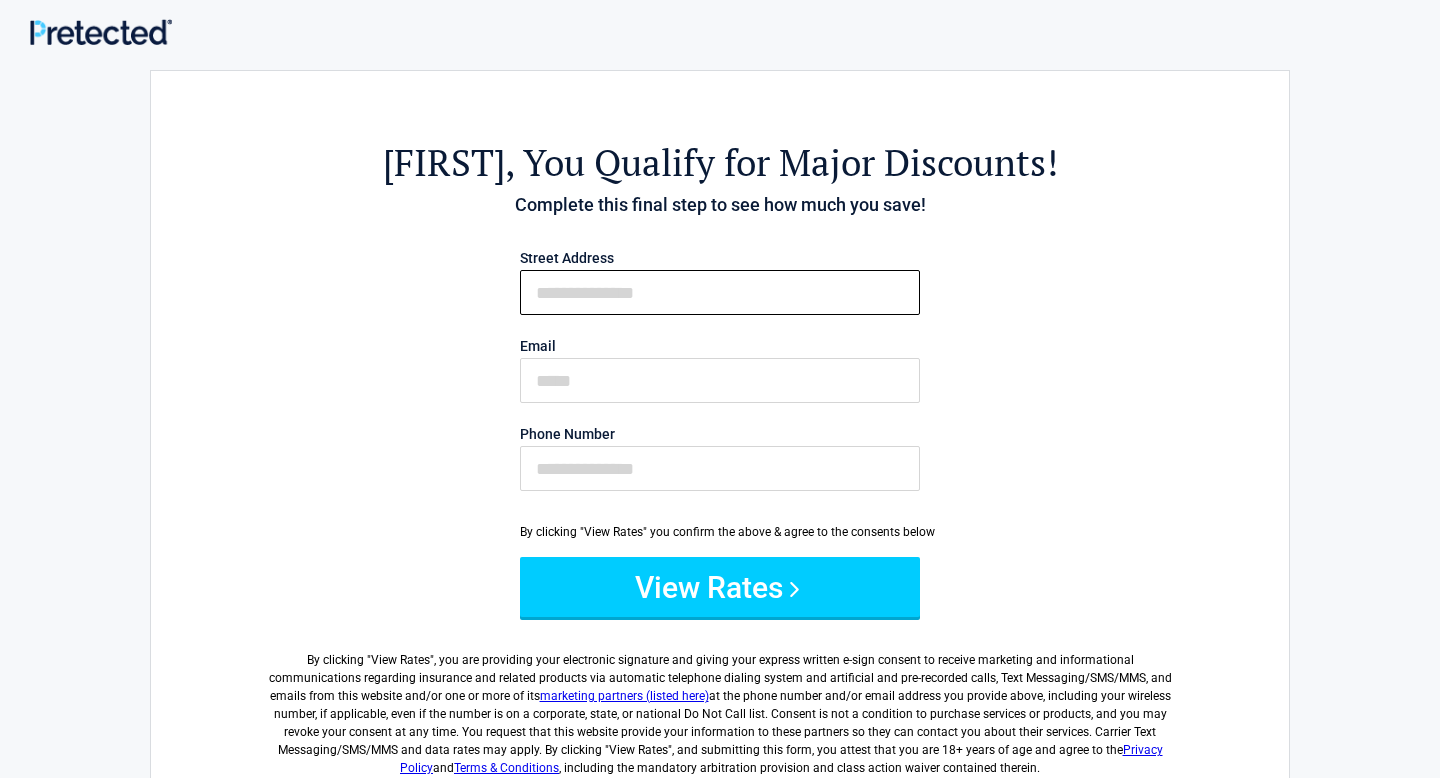 type on "**********" 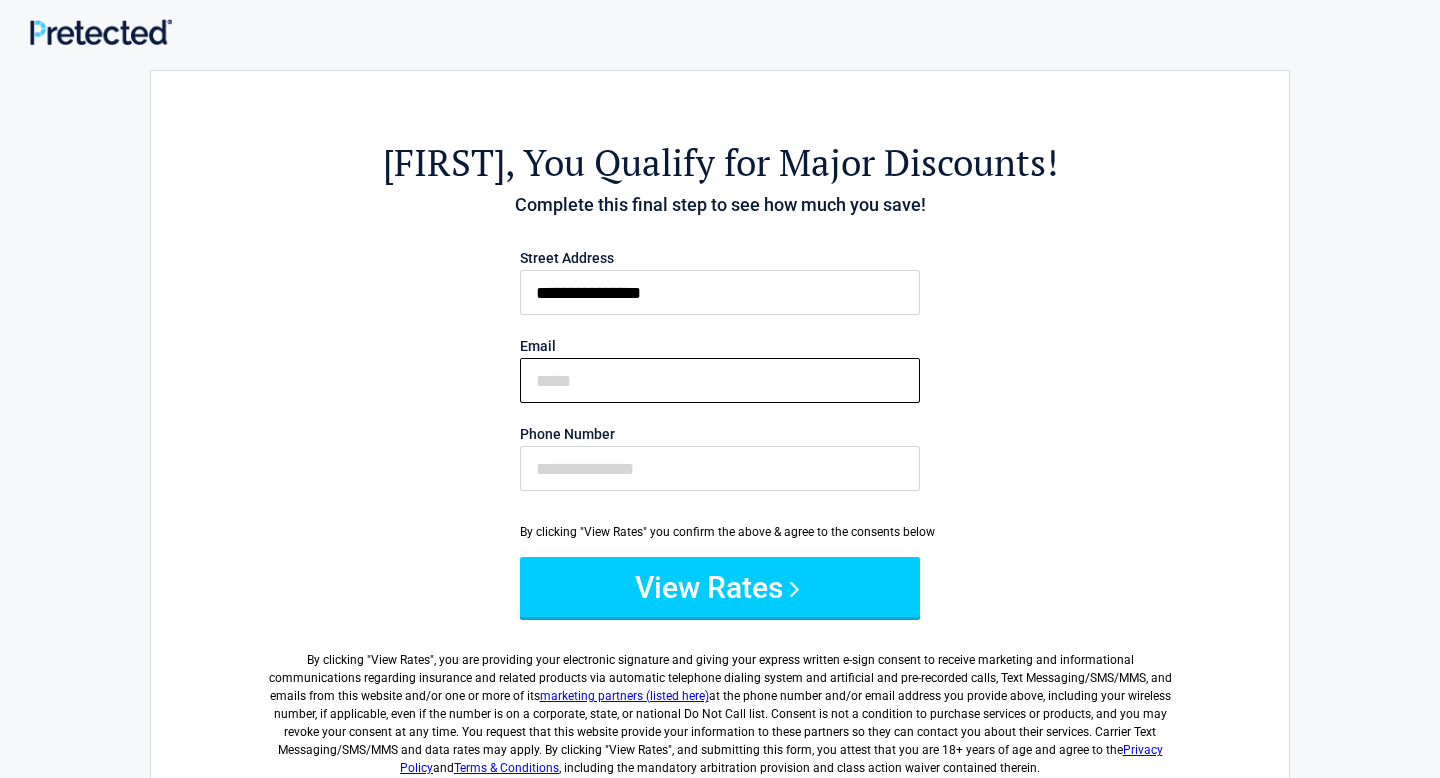 type on "**********" 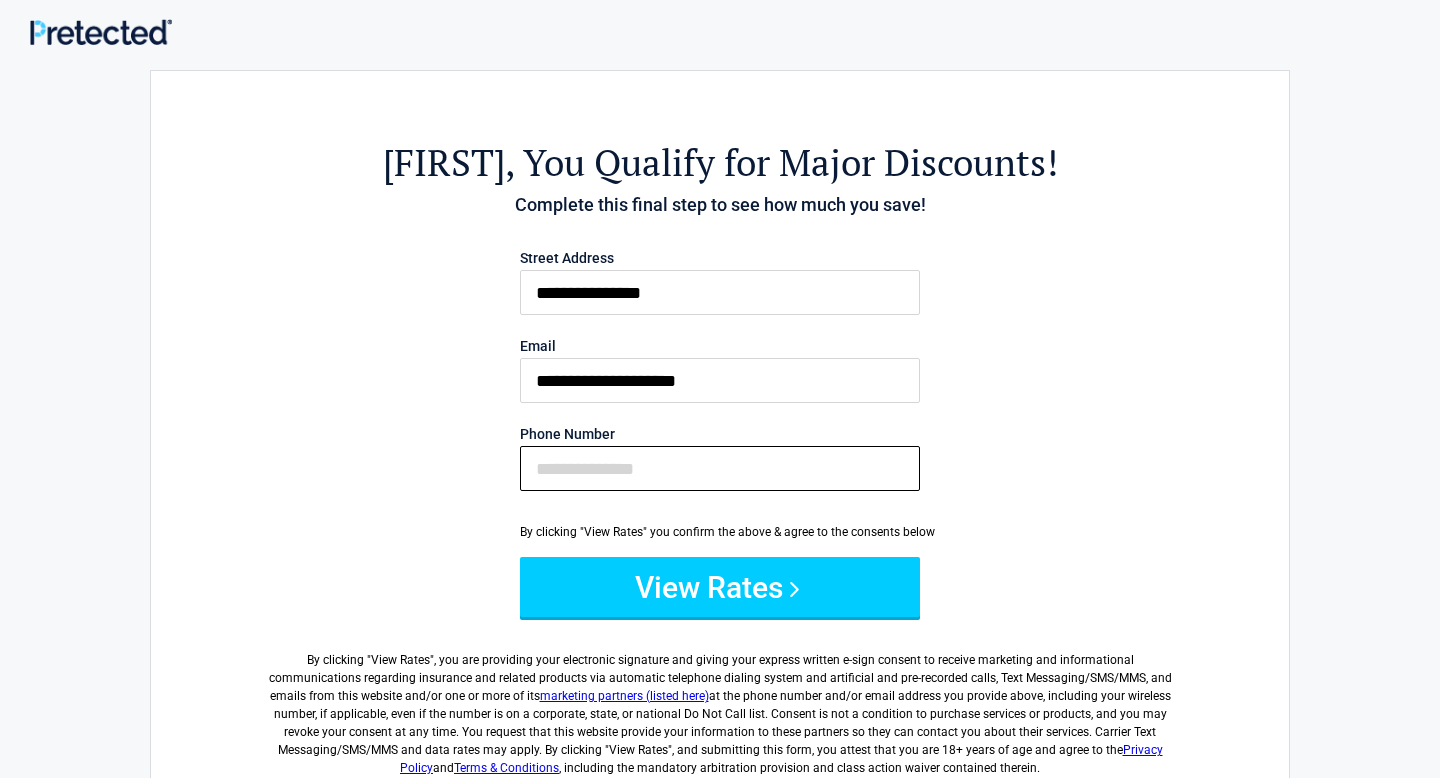 type on "**********" 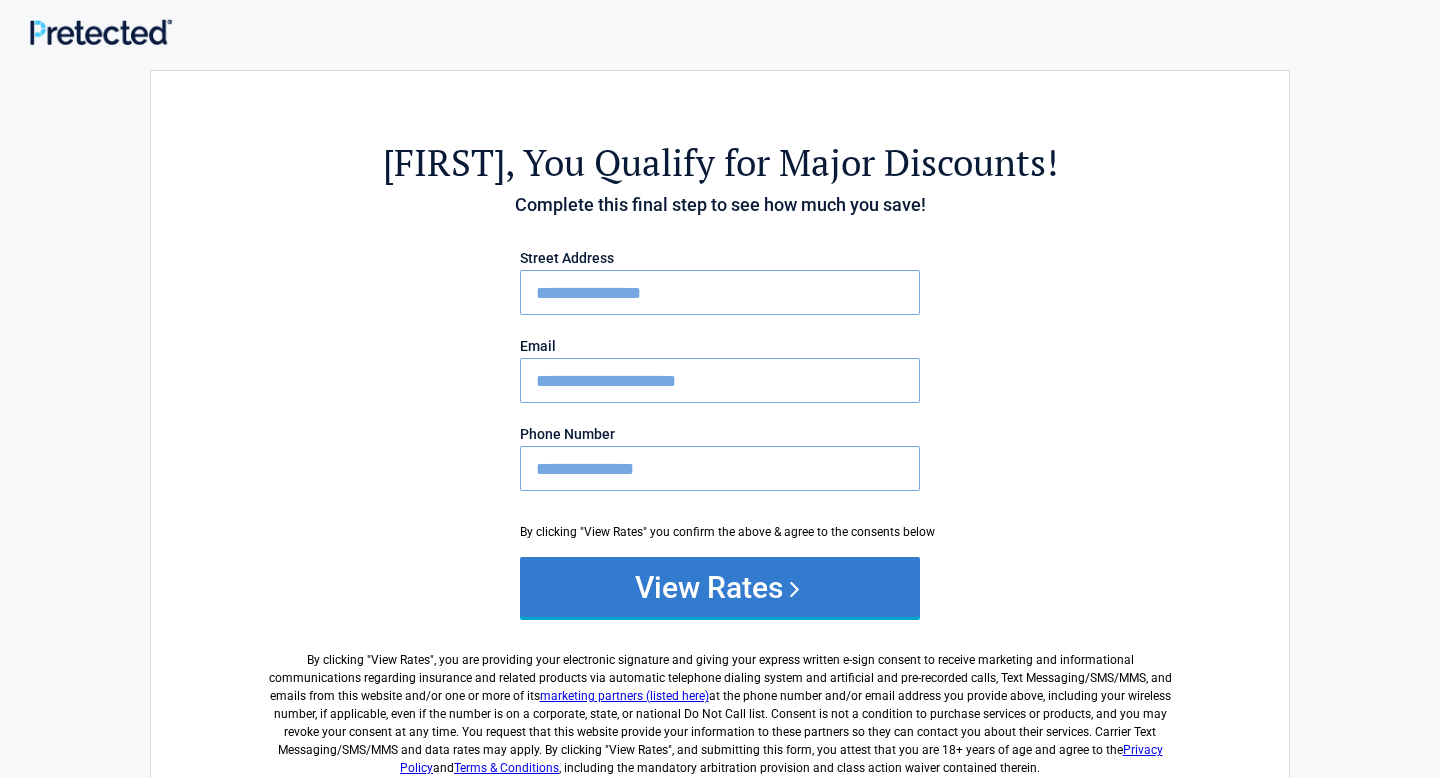 click on "View Rates" at bounding box center [720, 587] 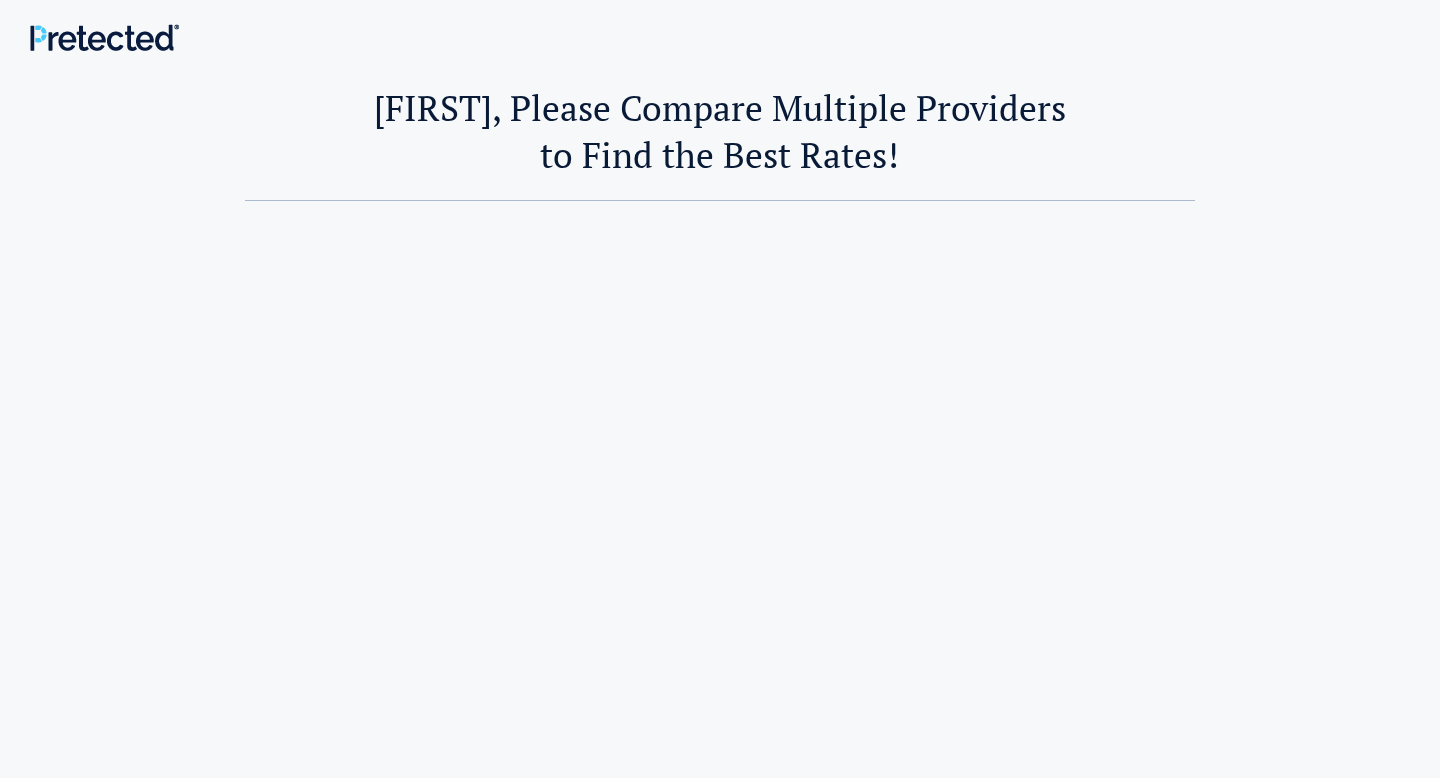 scroll, scrollTop: 0, scrollLeft: 0, axis: both 